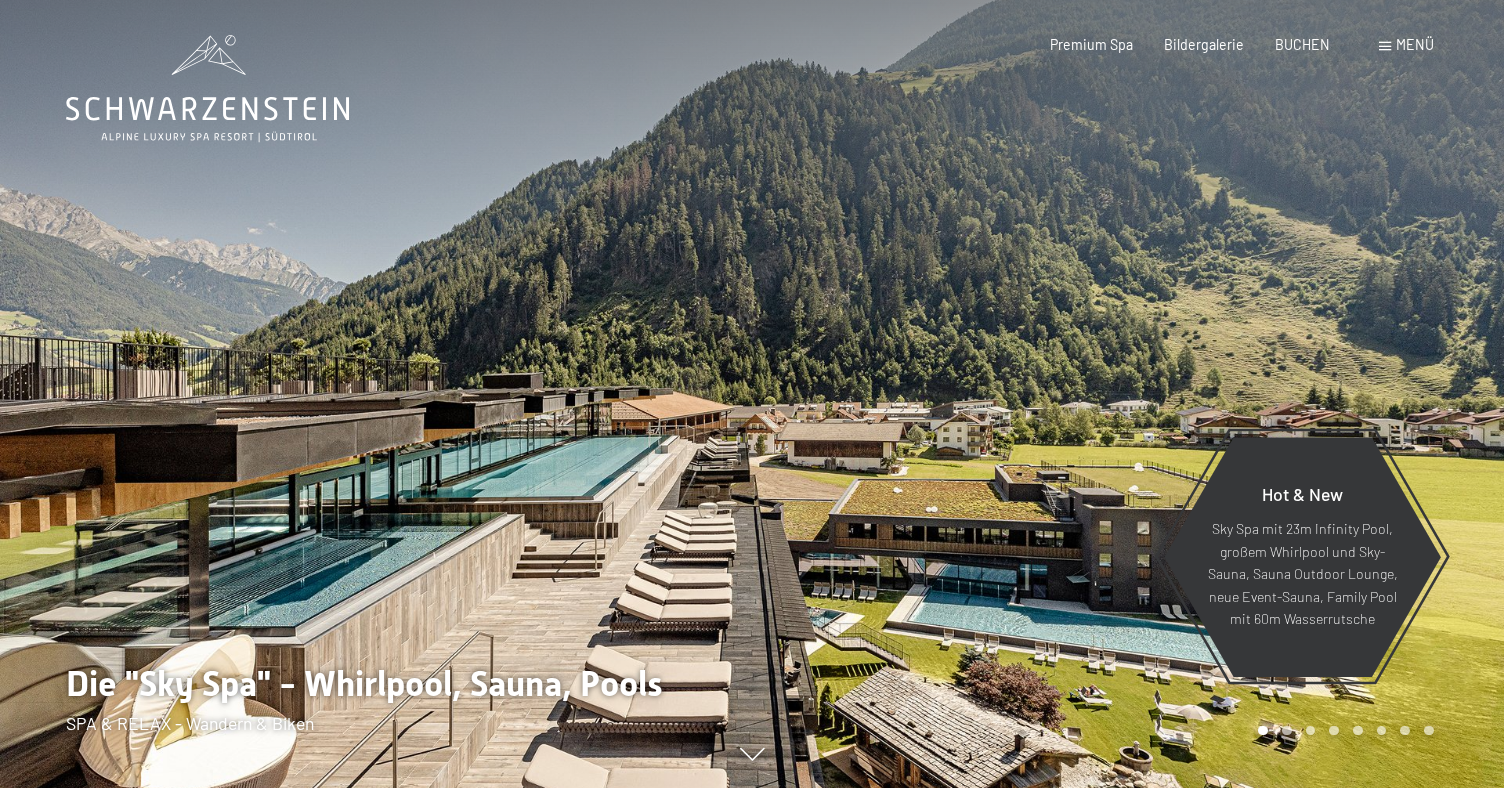 scroll, scrollTop: 0, scrollLeft: 0, axis: both 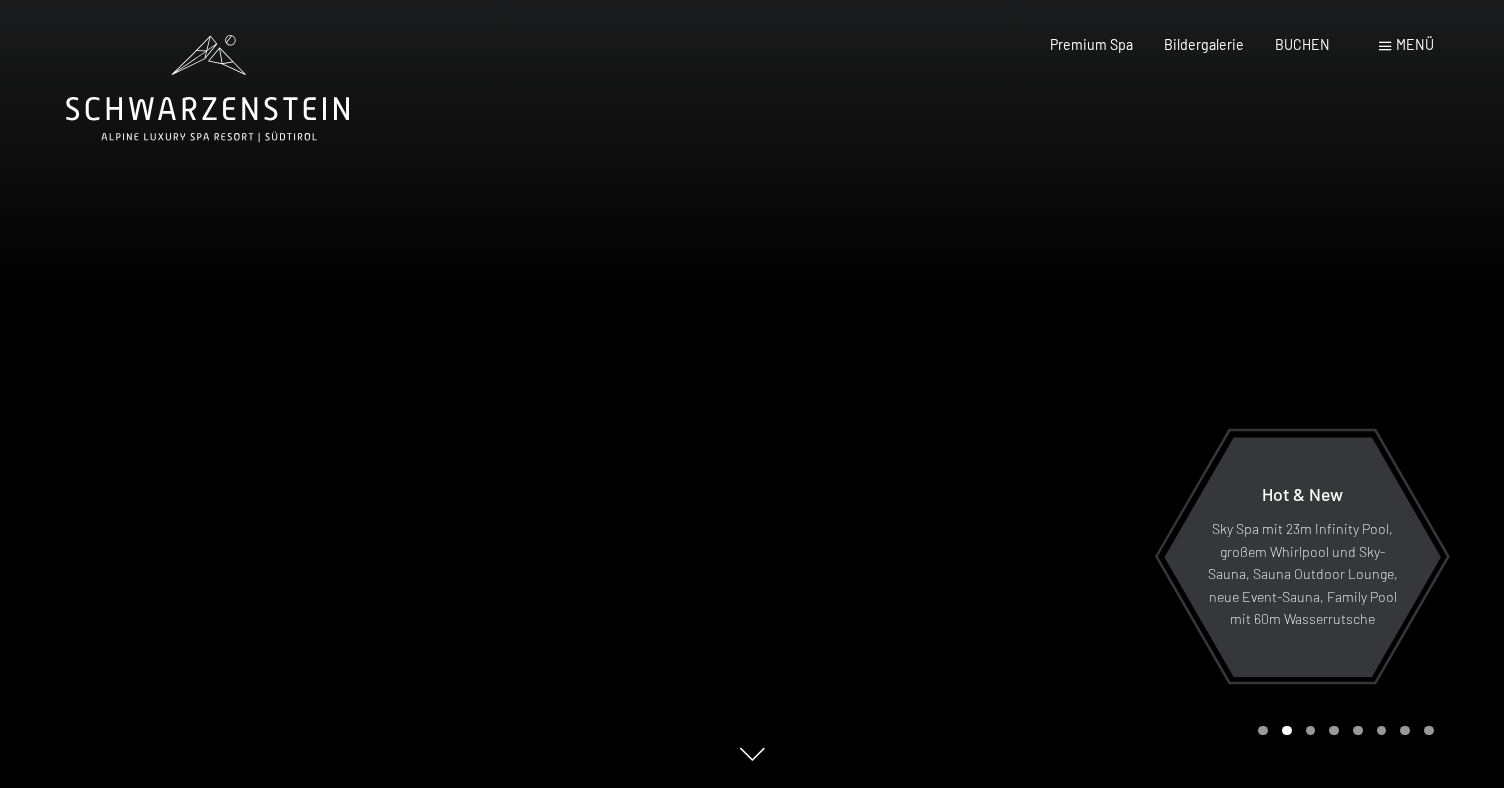 click on "Menü" at bounding box center [1415, 44] 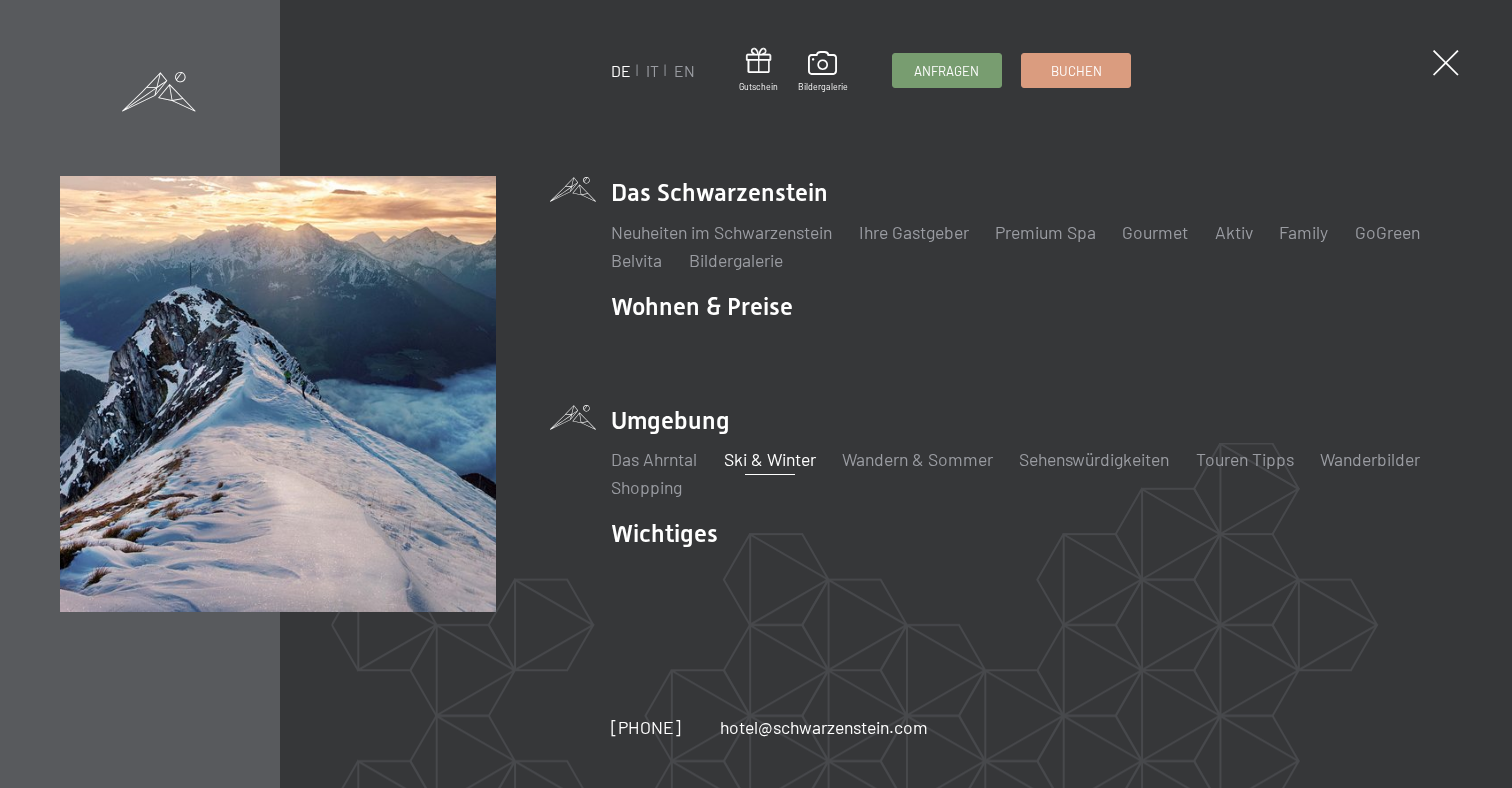 click on "Ski & Winter" at bounding box center (770, 459) 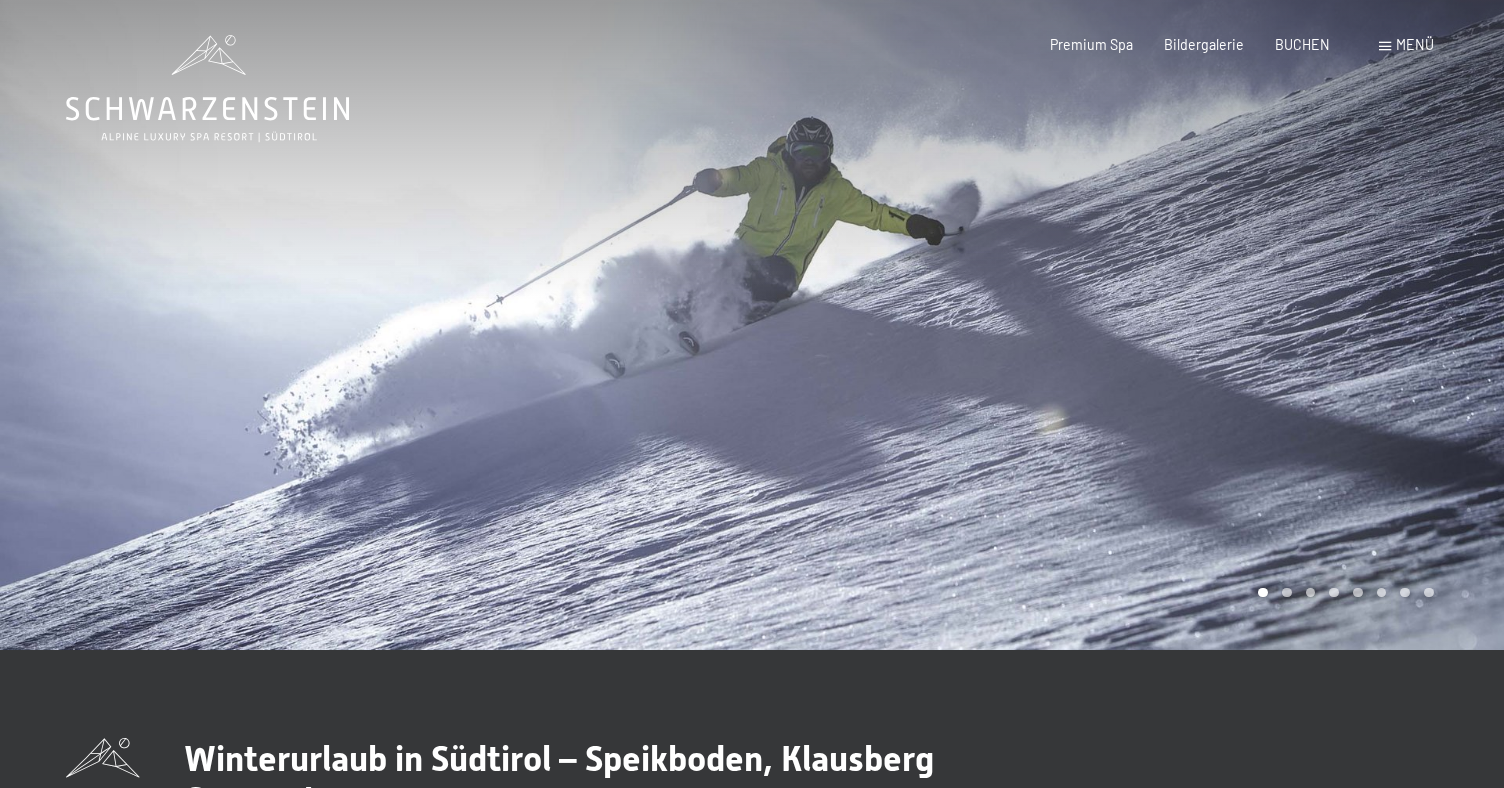 scroll, scrollTop: 0, scrollLeft: 0, axis: both 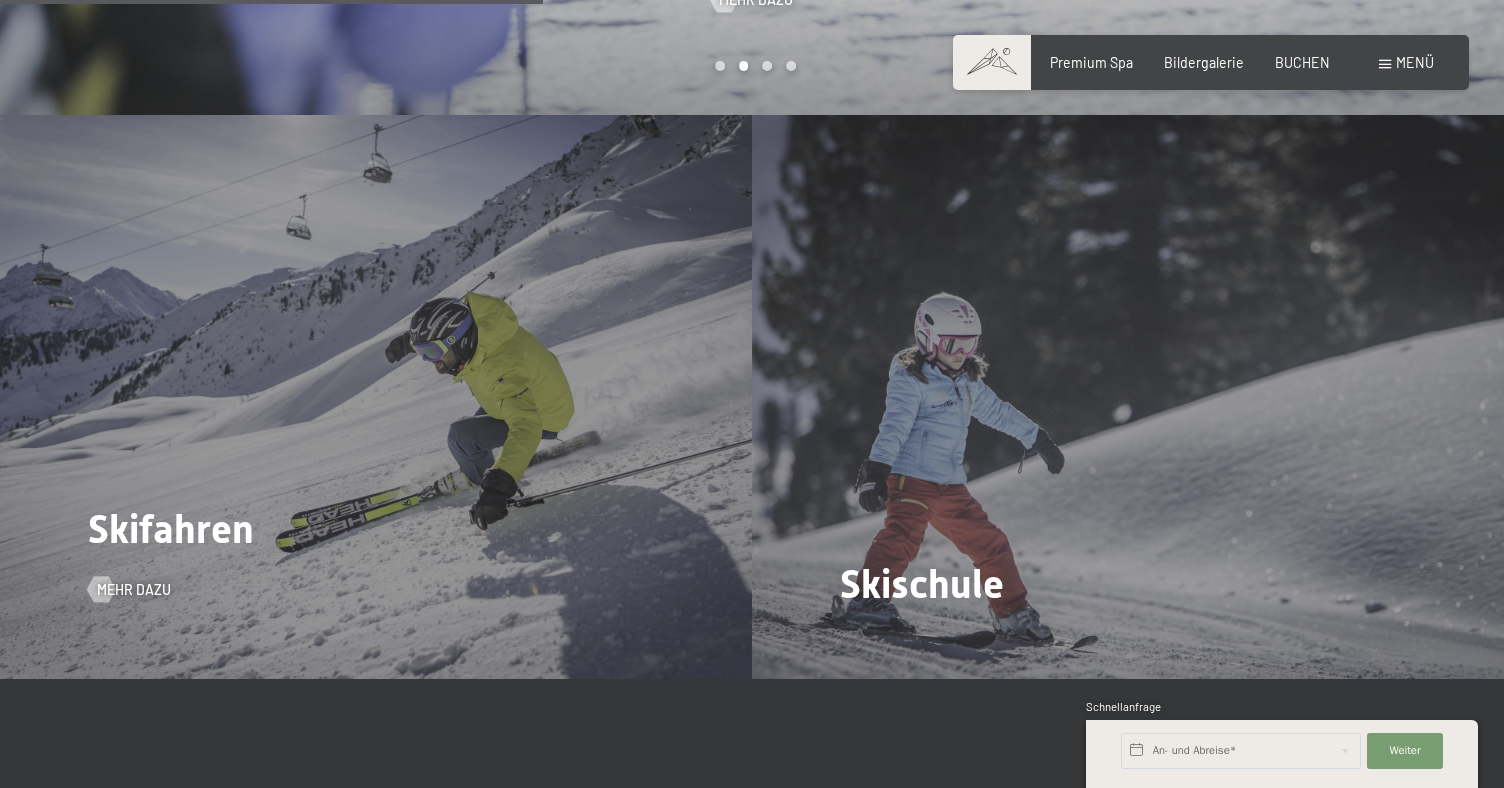 click on "Skifahren             Mehr dazu" at bounding box center (376, 397) 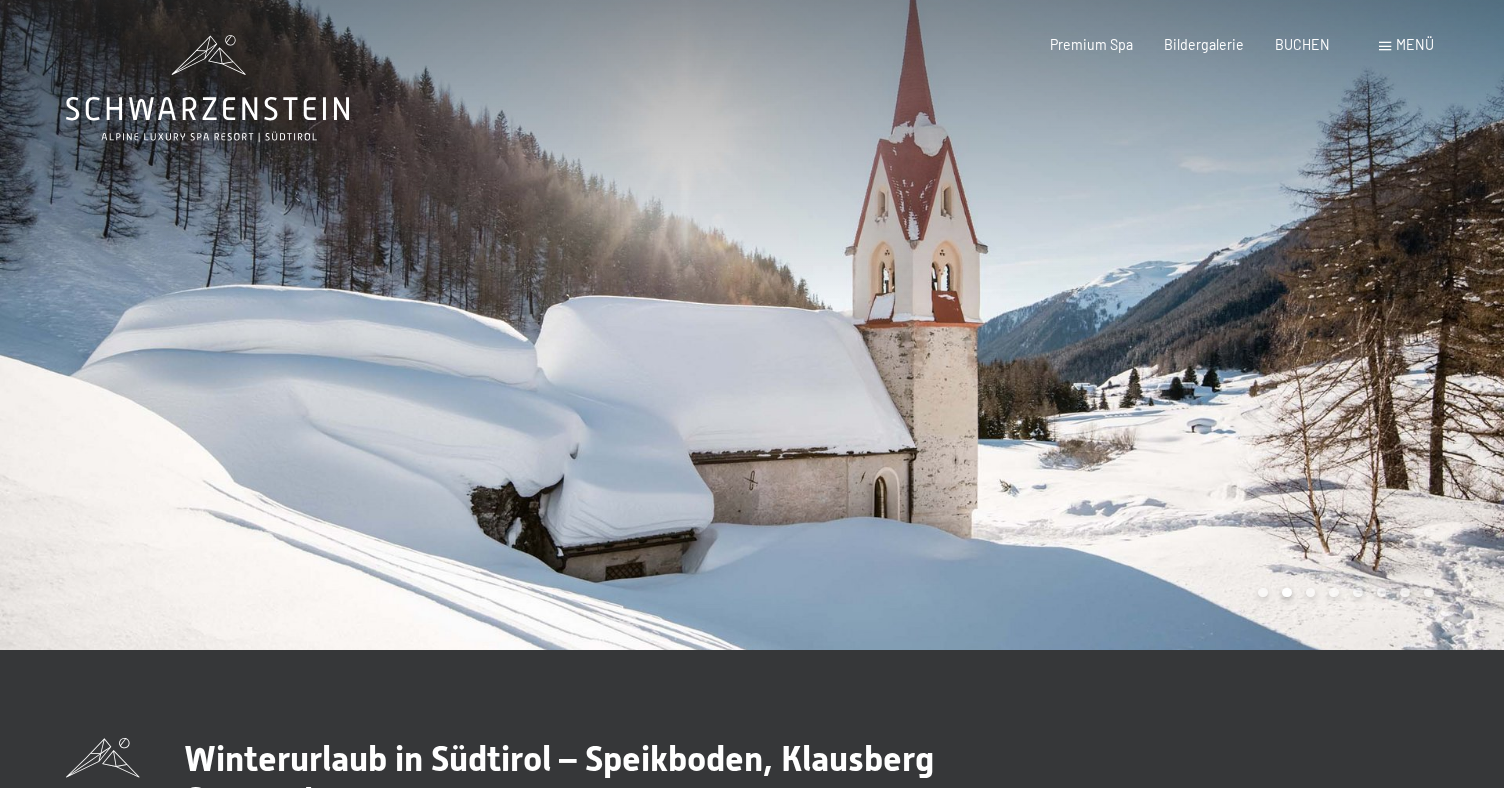 scroll, scrollTop: 0, scrollLeft: 0, axis: both 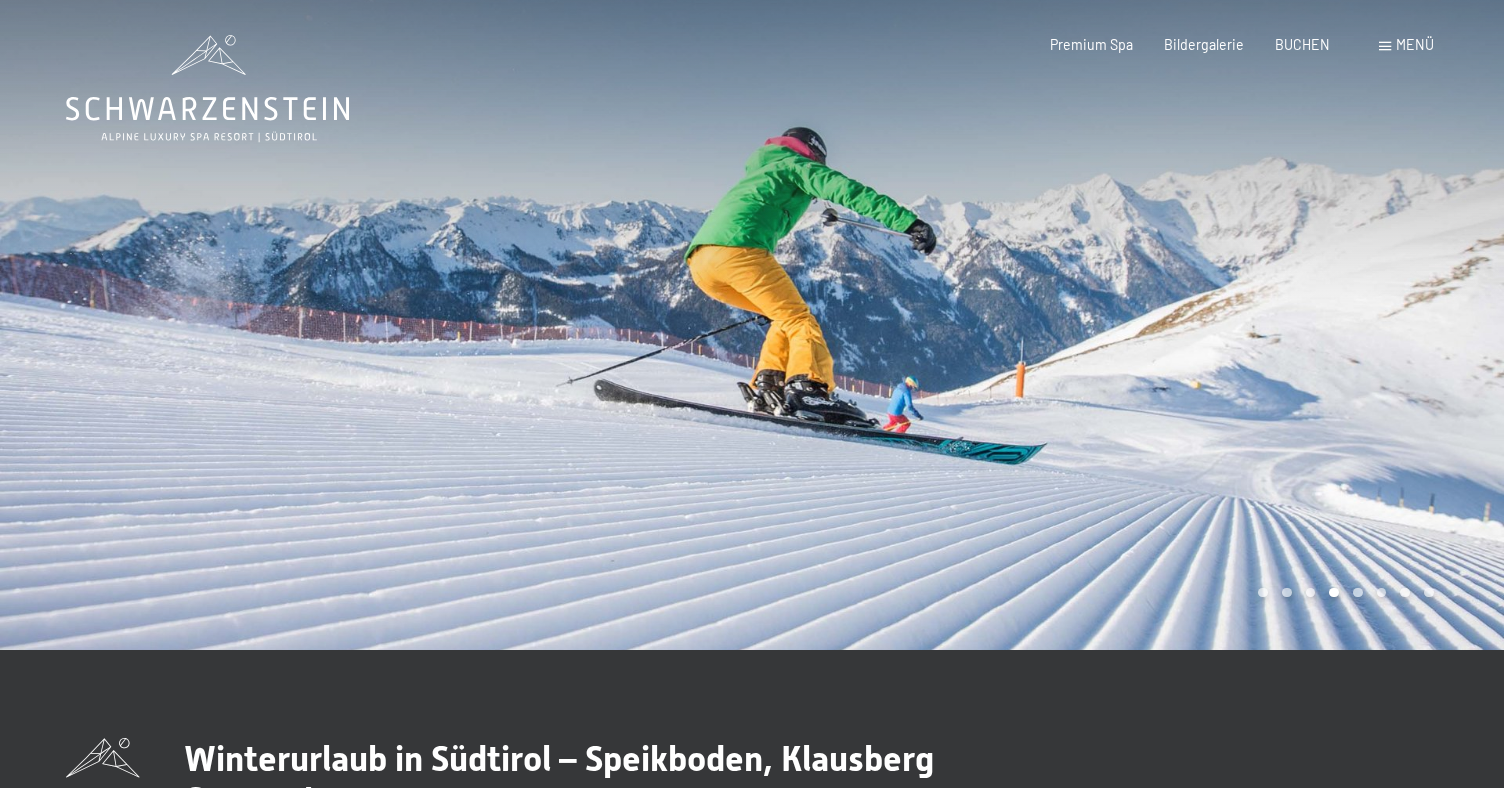 click at bounding box center [1263, 593] 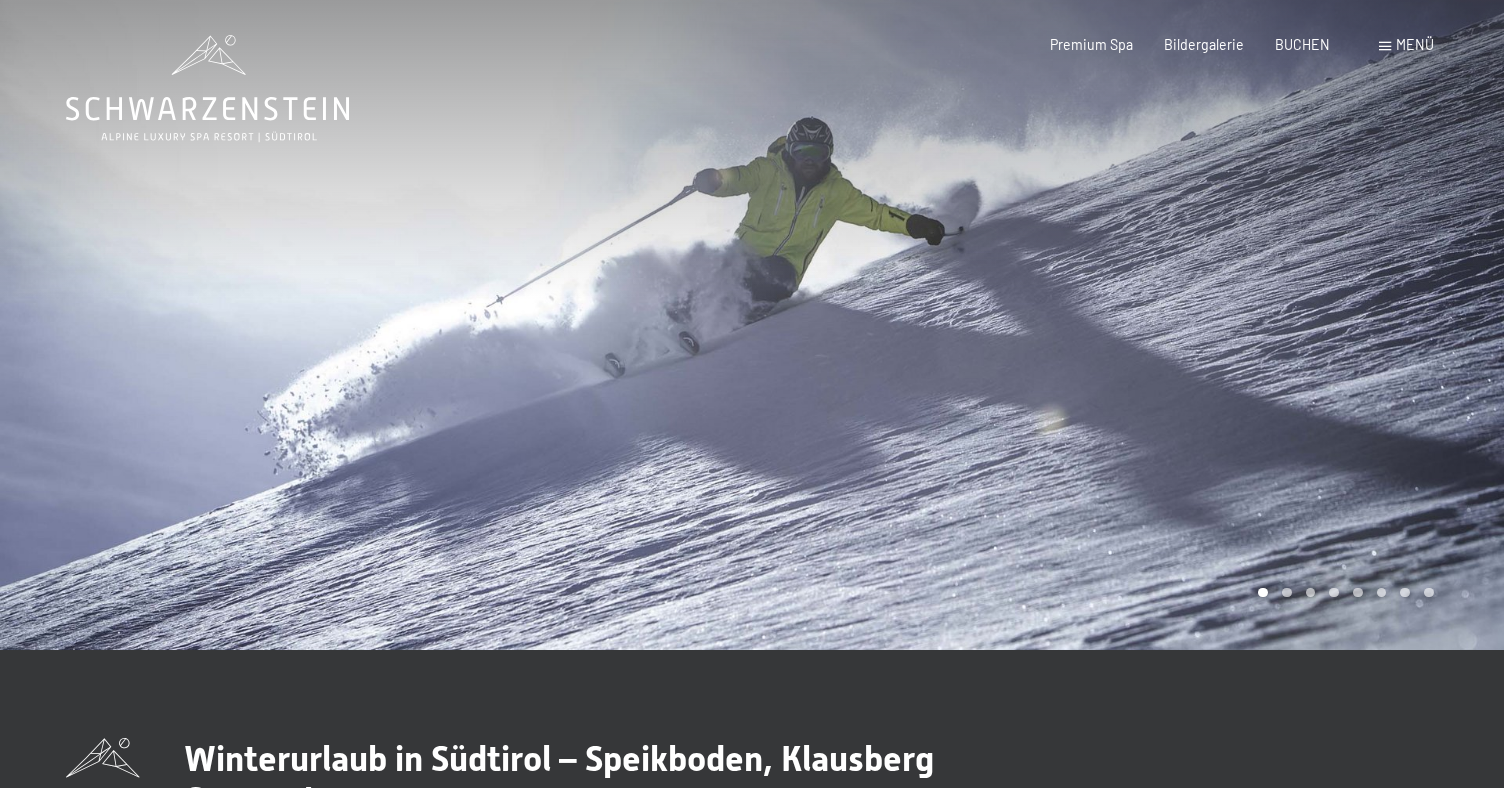 click at bounding box center (1287, 593) 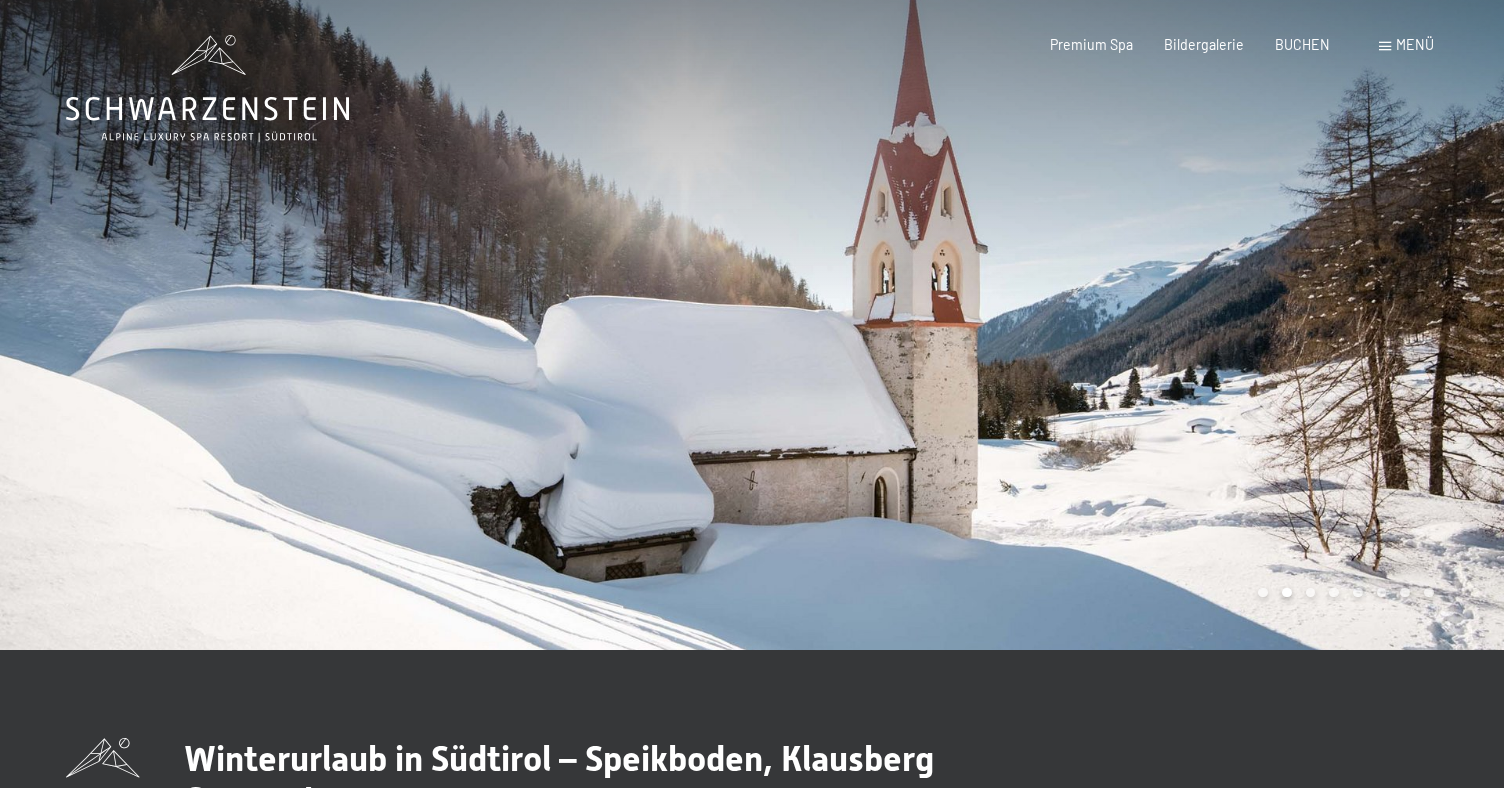 click at bounding box center [1342, 593] 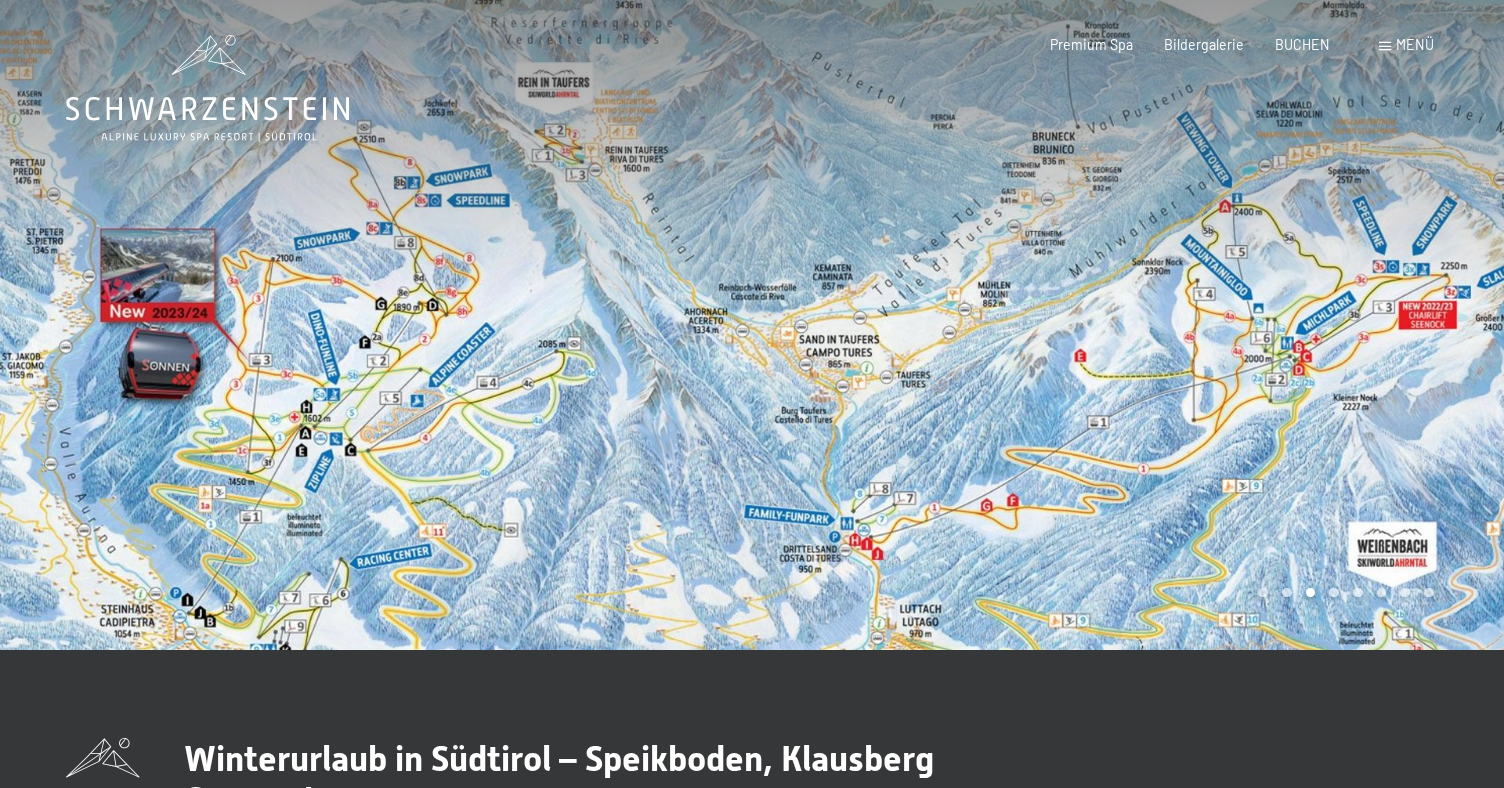 scroll, scrollTop: 0, scrollLeft: 0, axis: both 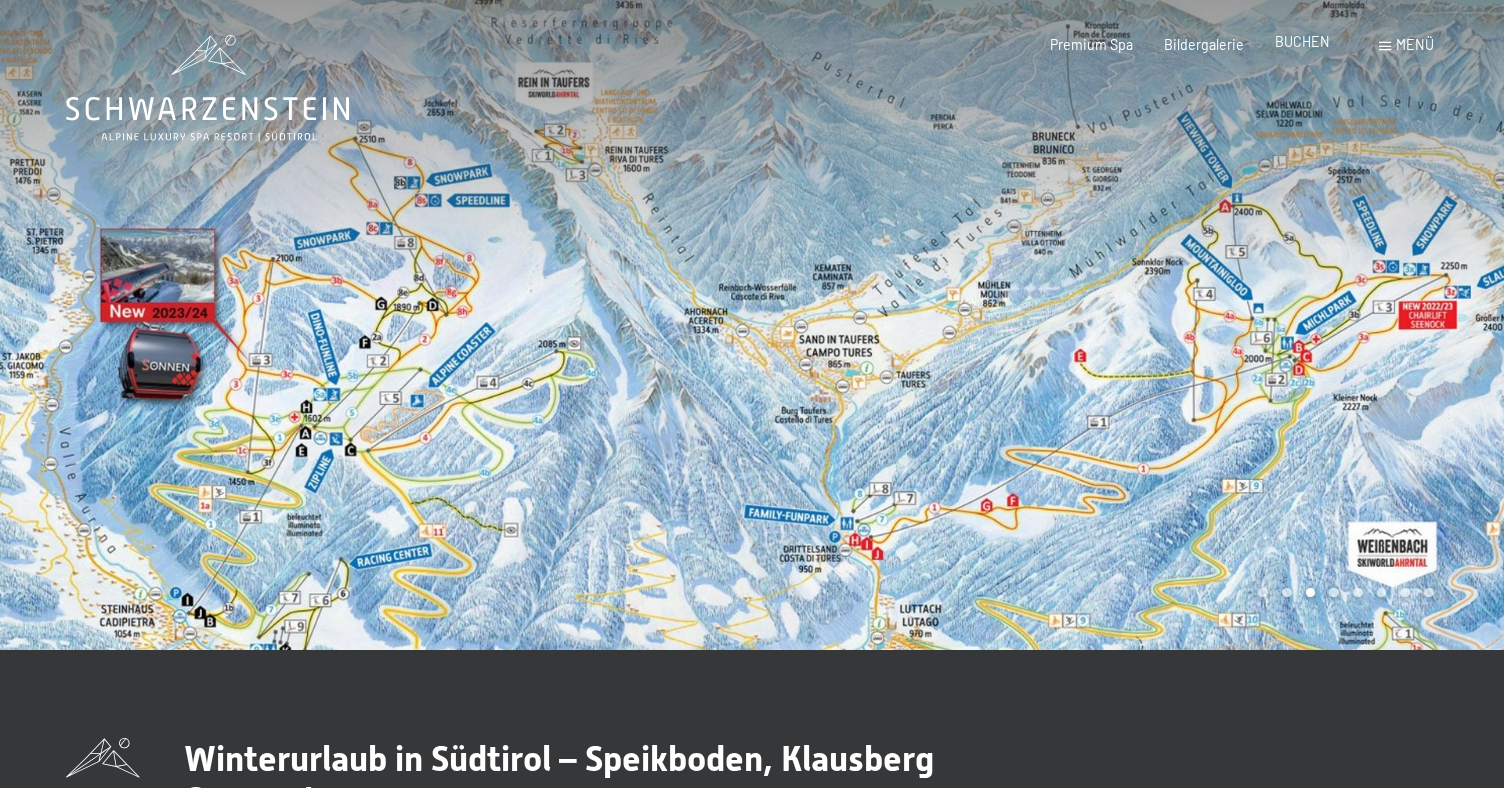 click on "BUCHEN" at bounding box center [1302, 41] 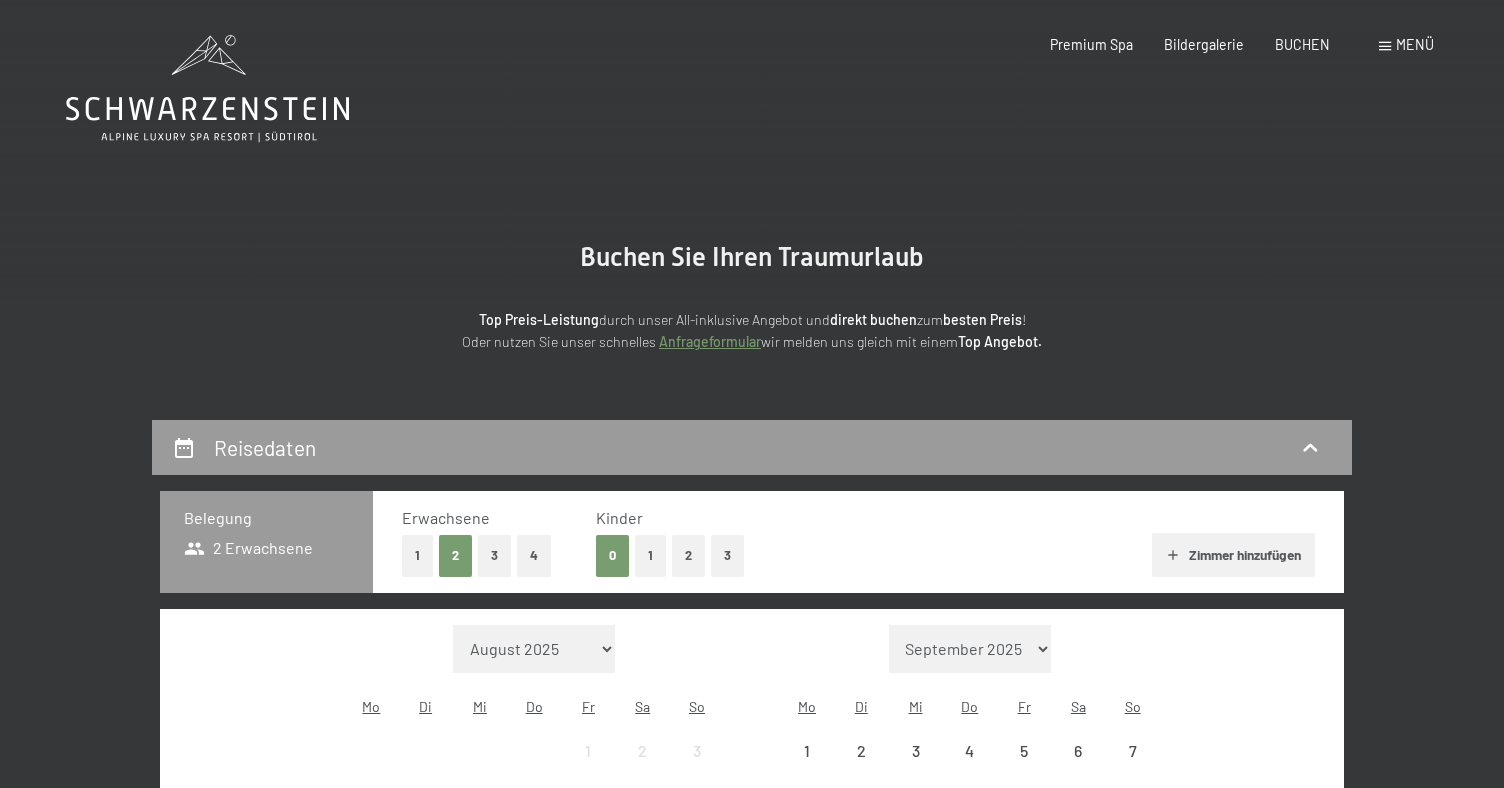 scroll, scrollTop: 0, scrollLeft: 0, axis: both 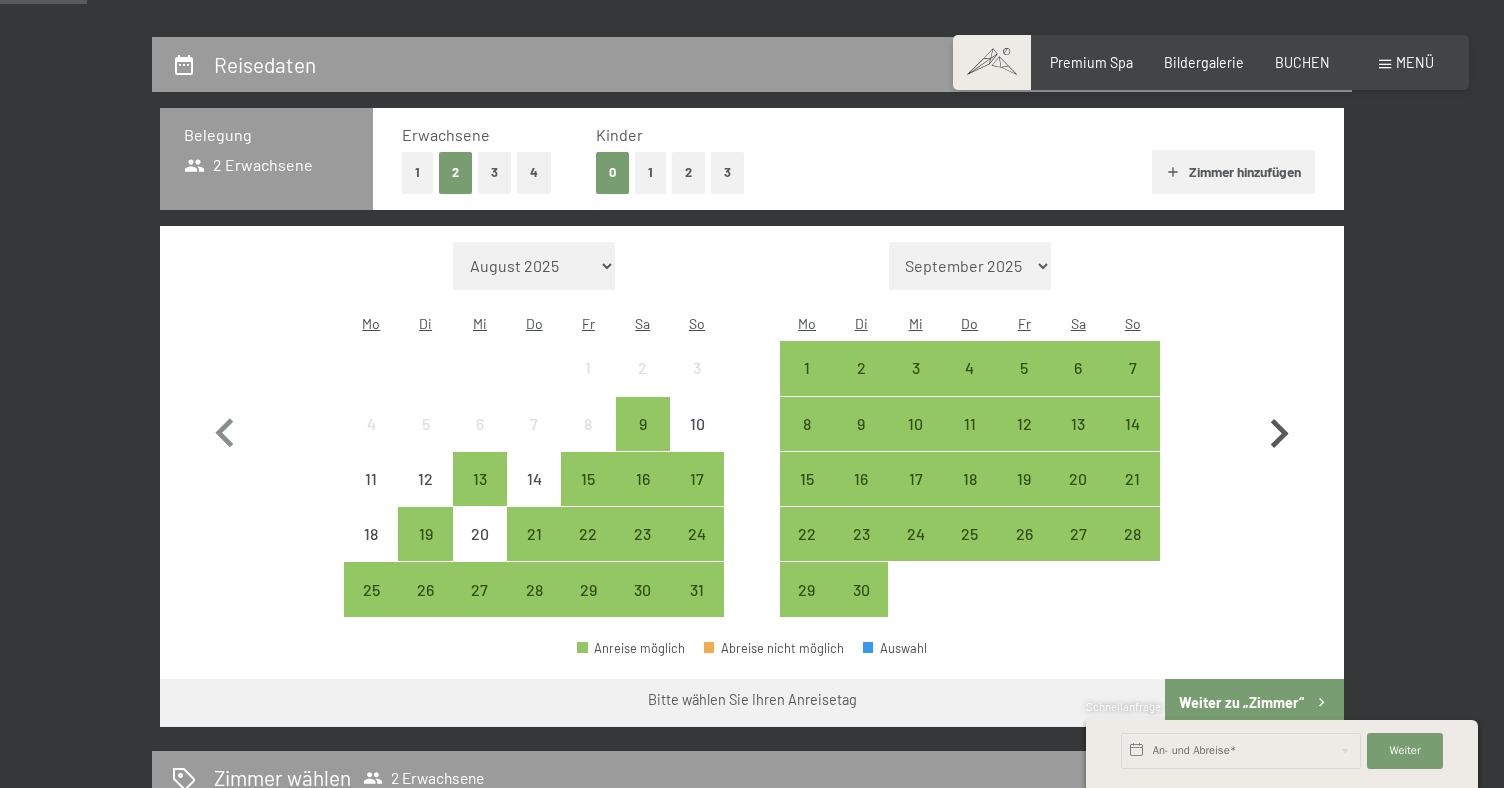 click 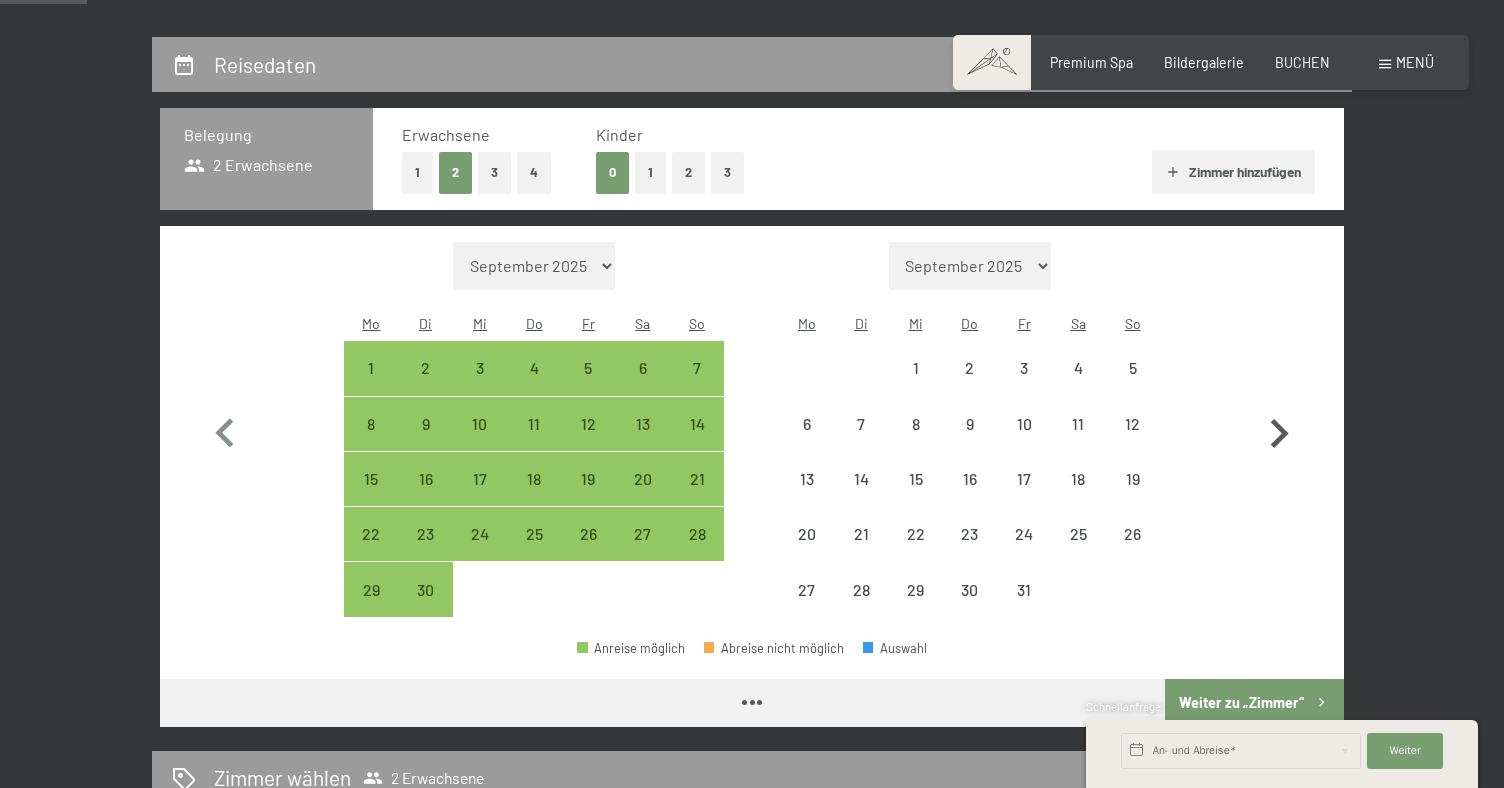click 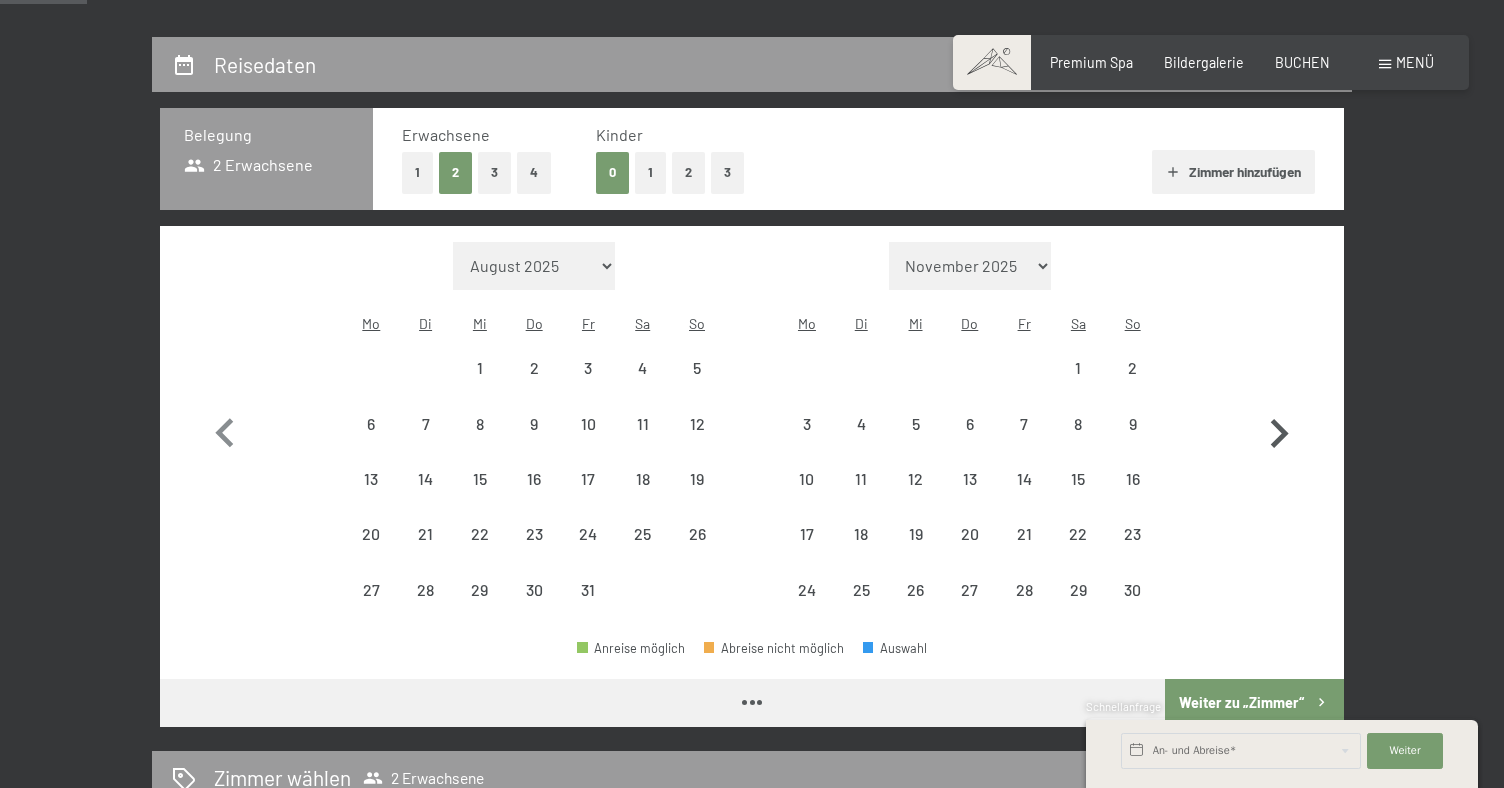 click 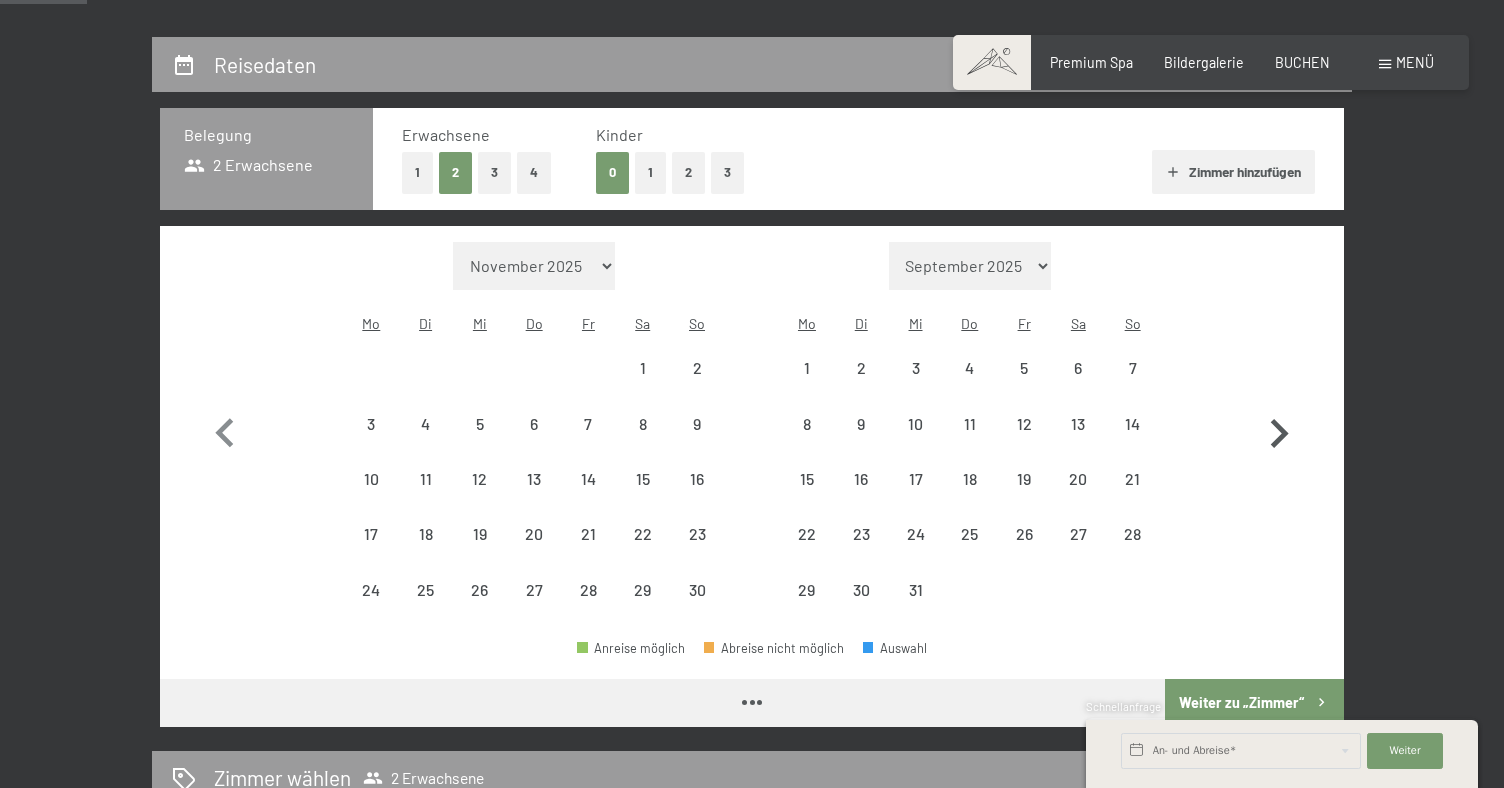 click 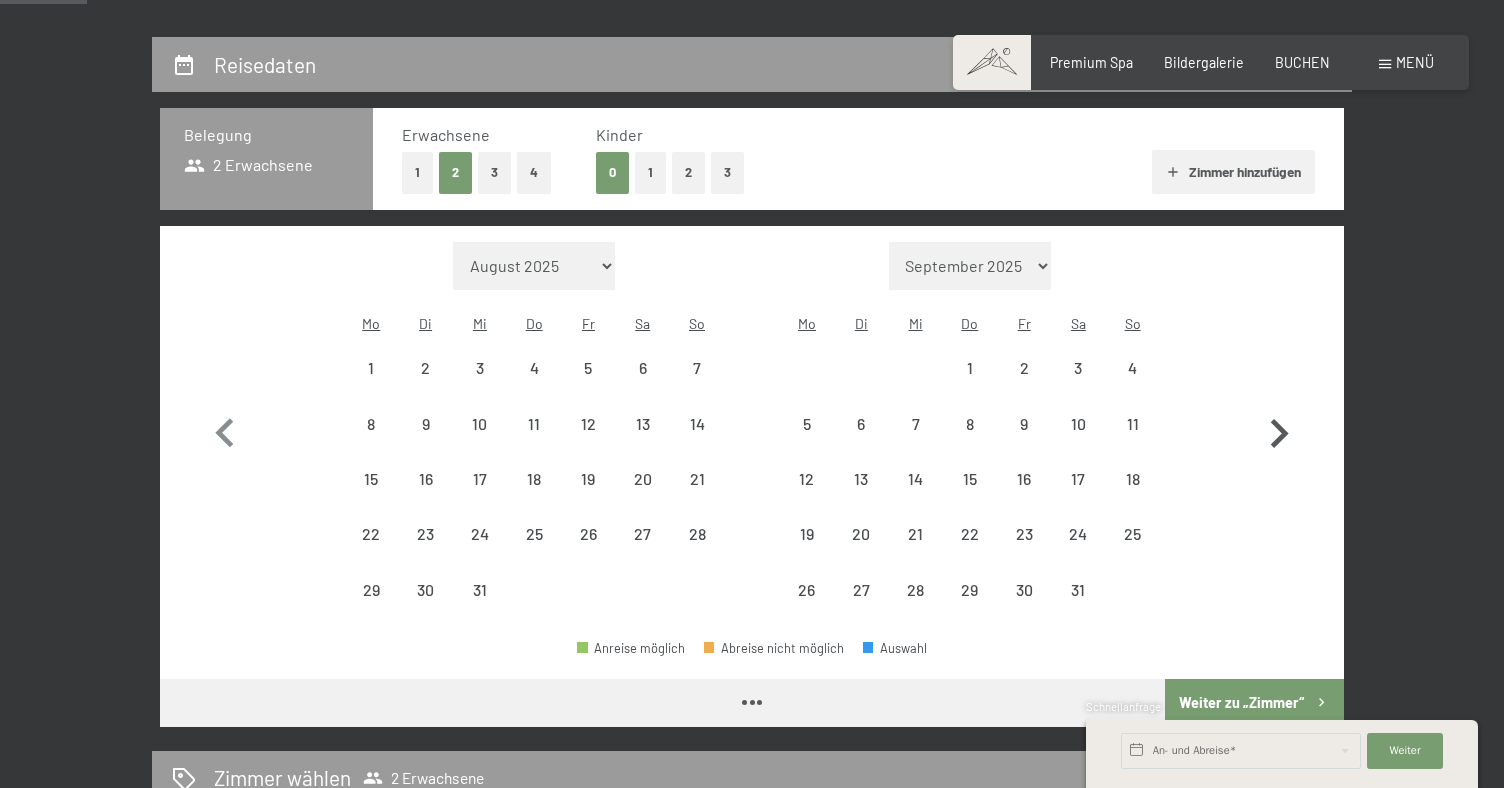 select on "2025-12-01" 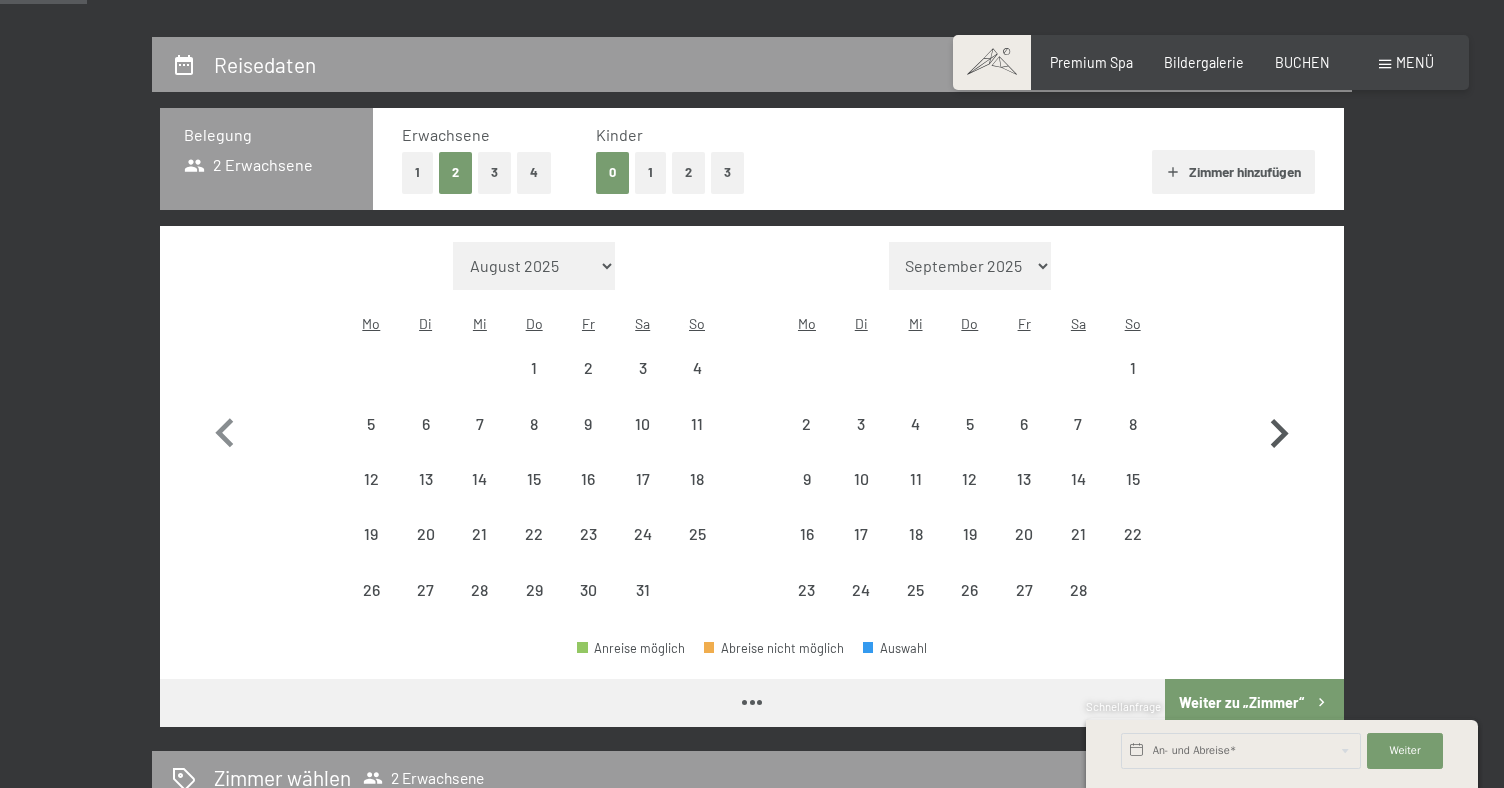 select on "2026-01-01" 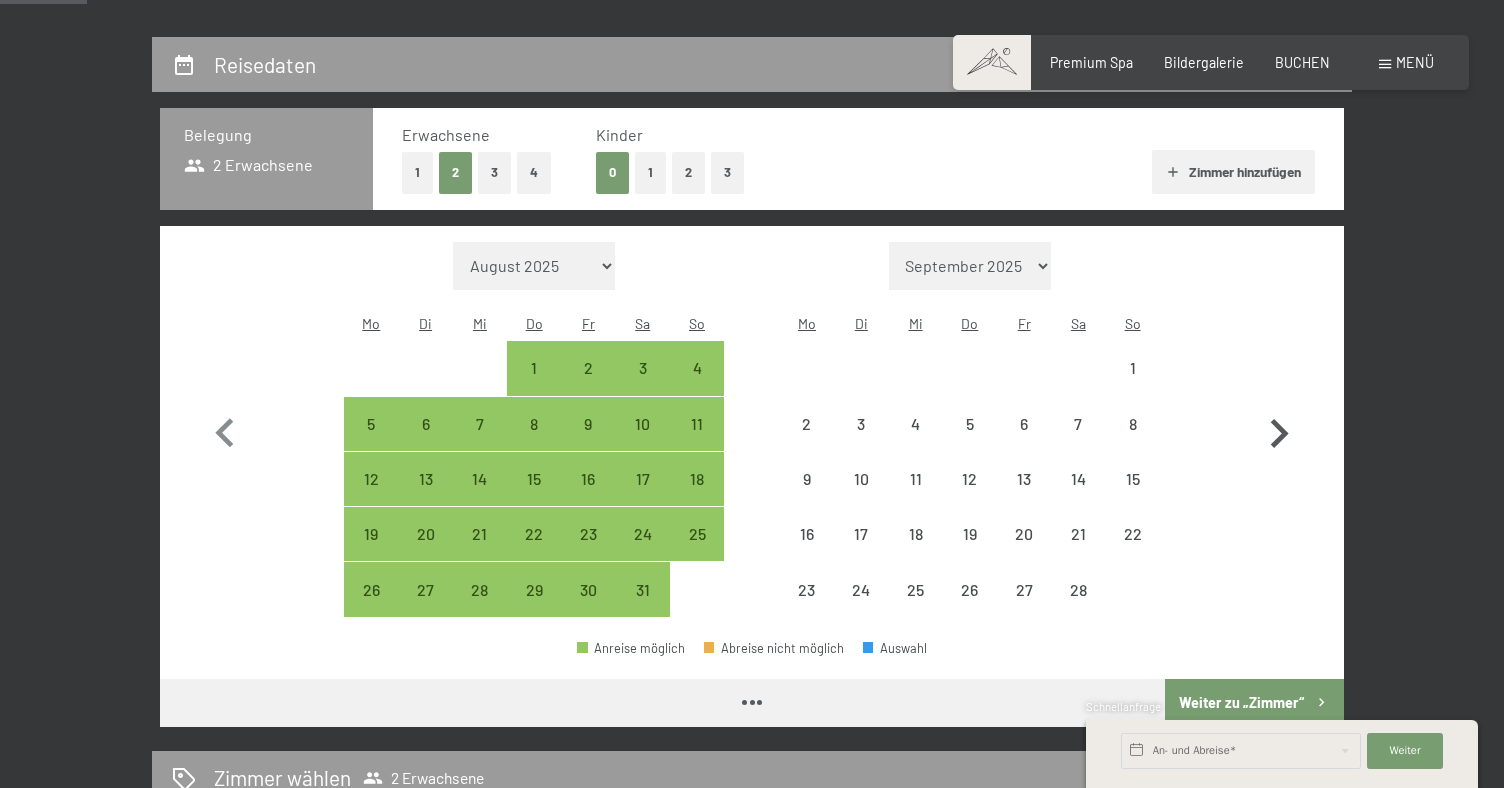 select on "2026-01-01" 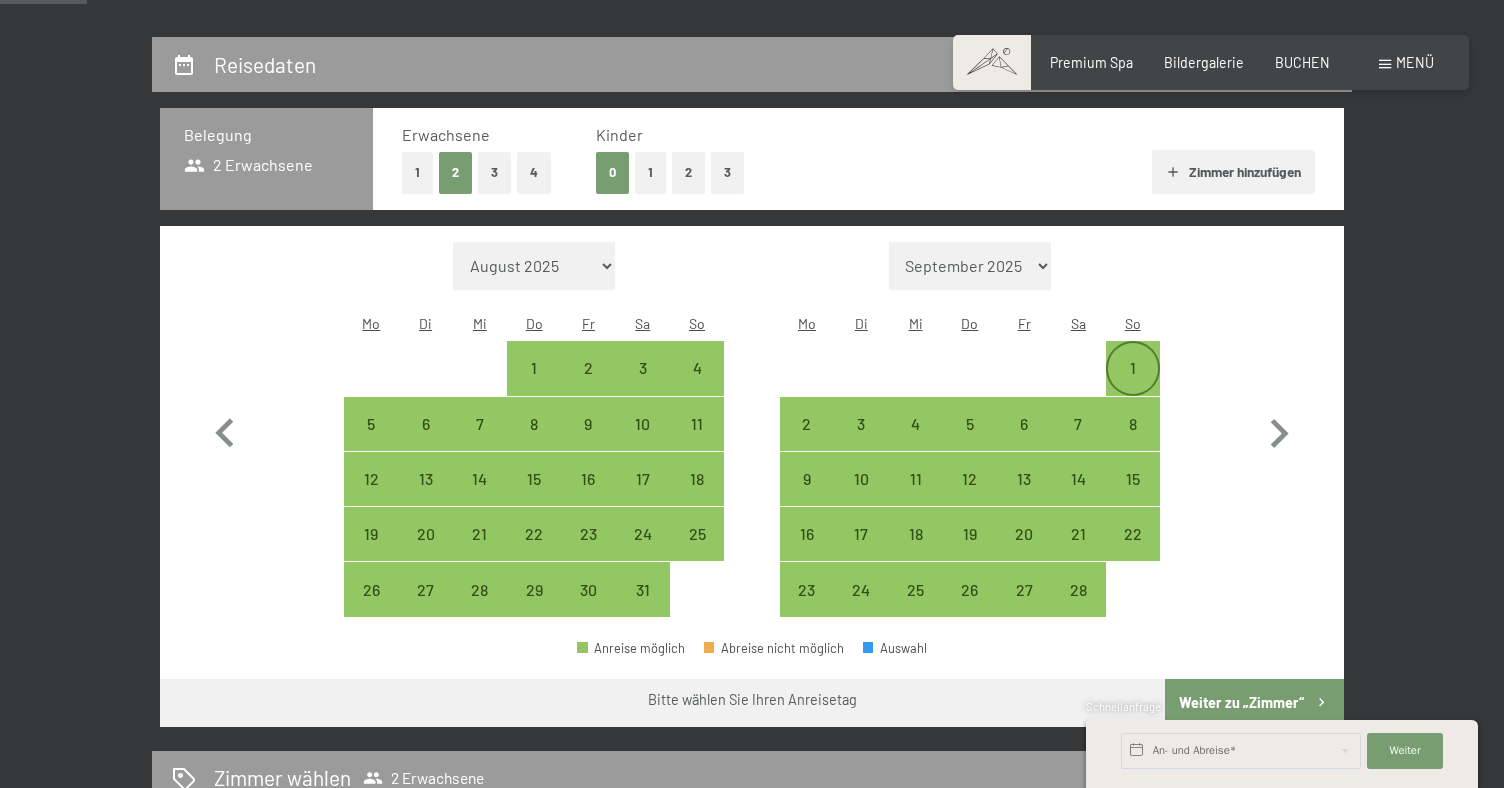 click on "1" at bounding box center [1133, 385] 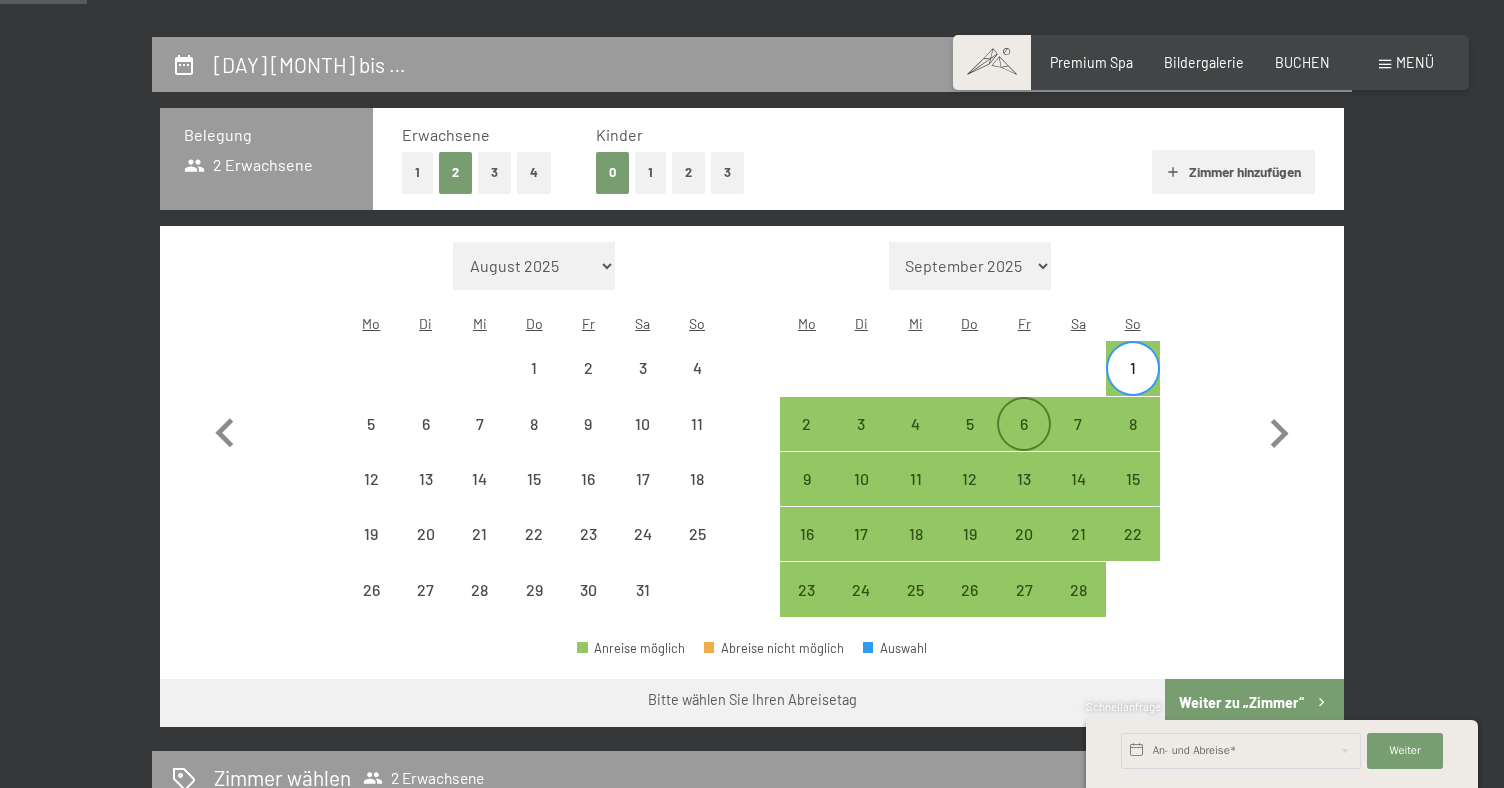 click on "6" at bounding box center [1024, 441] 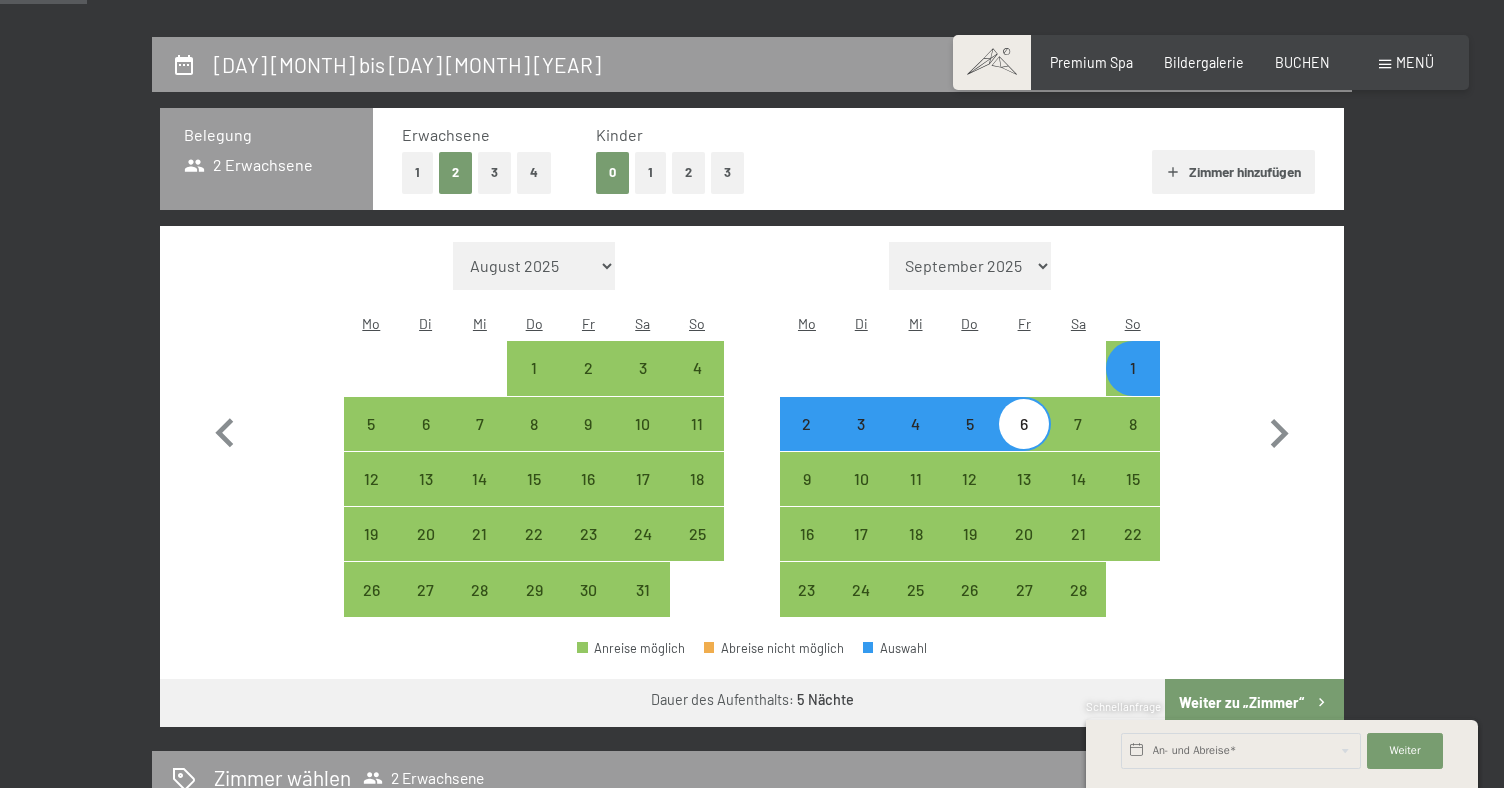 click on "Weiter zu „Zimmer“" at bounding box center [1254, 703] 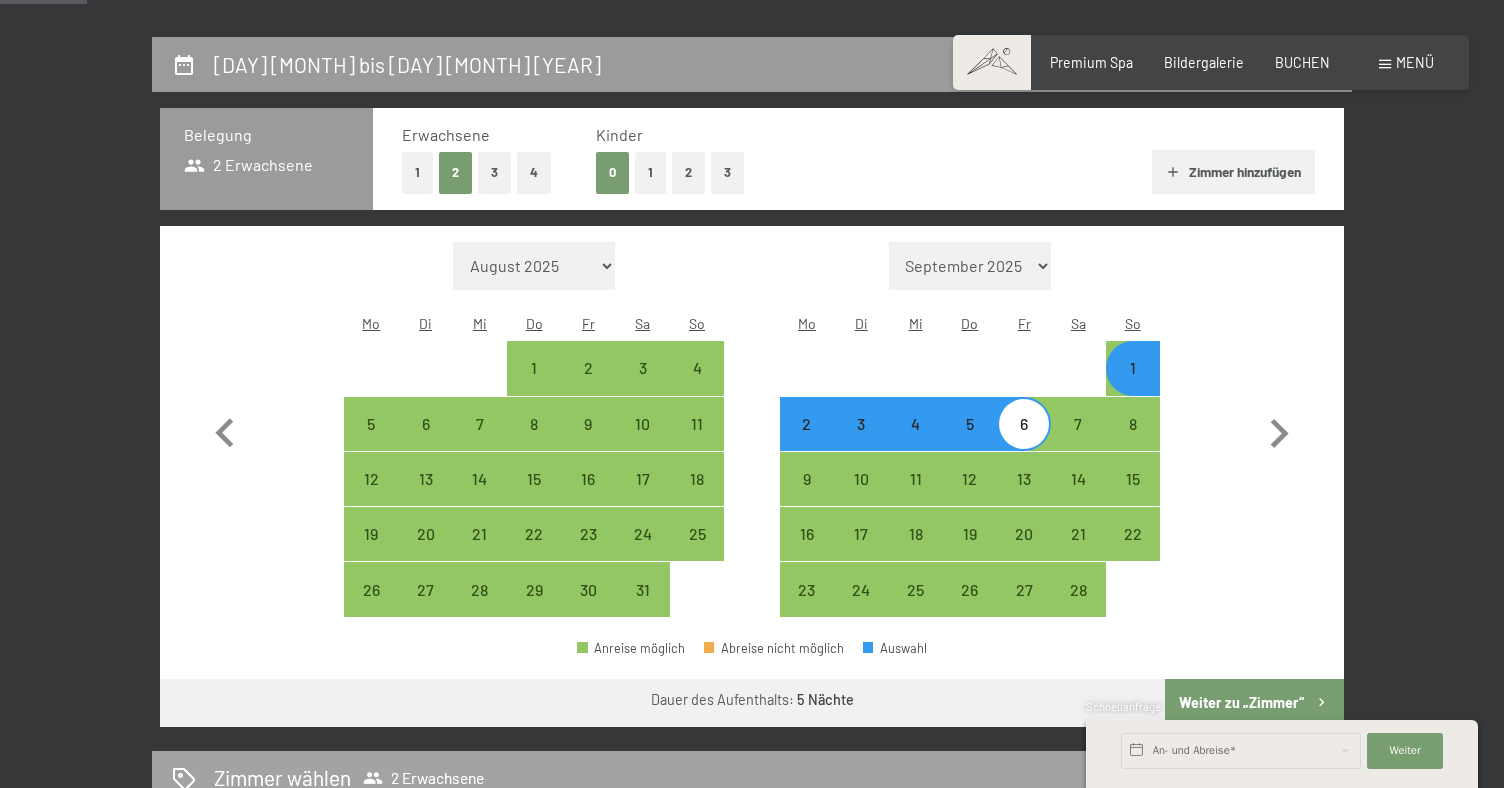 scroll, scrollTop: 418, scrollLeft: 0, axis: vertical 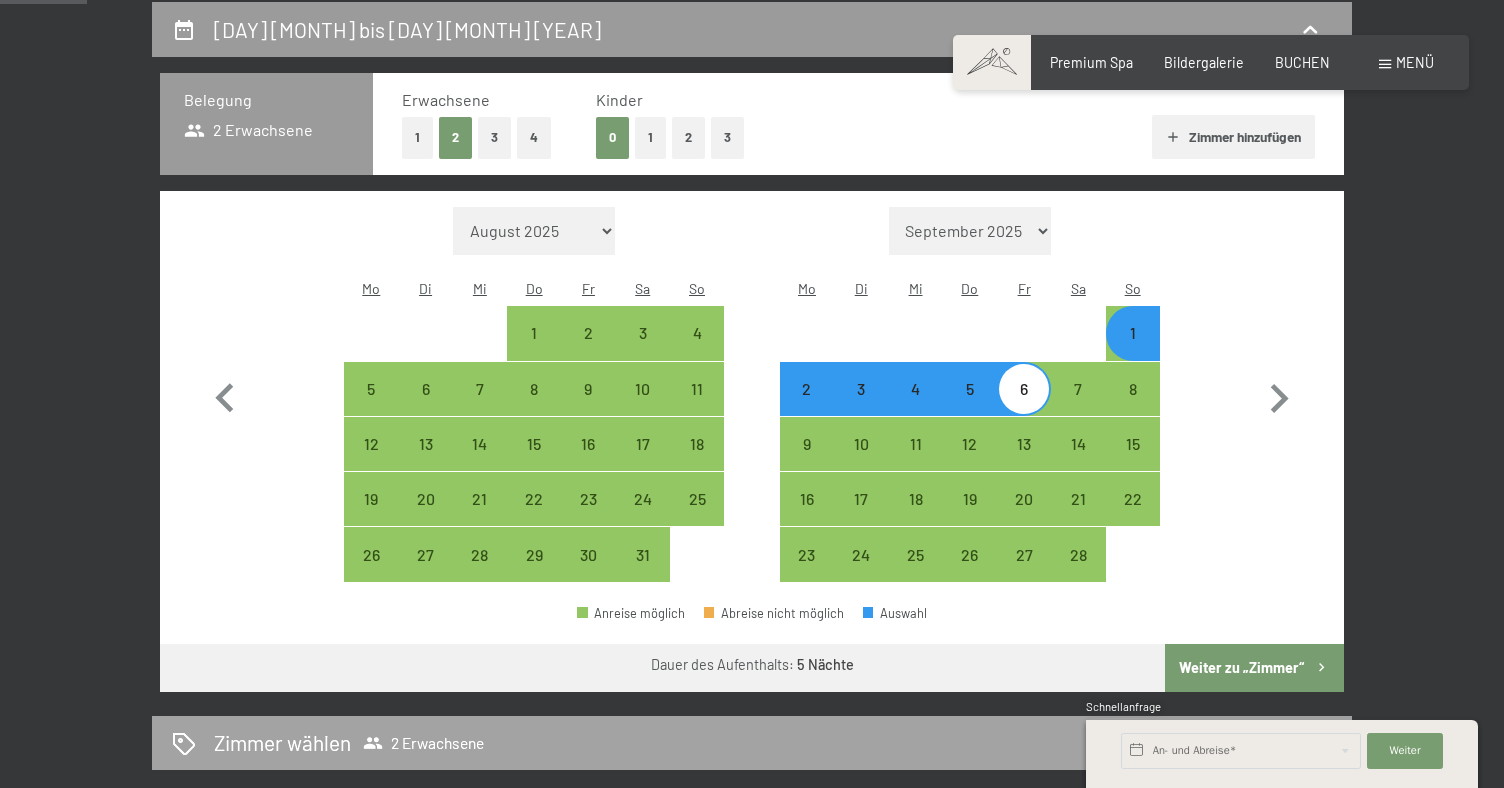 select on "2026-01-01" 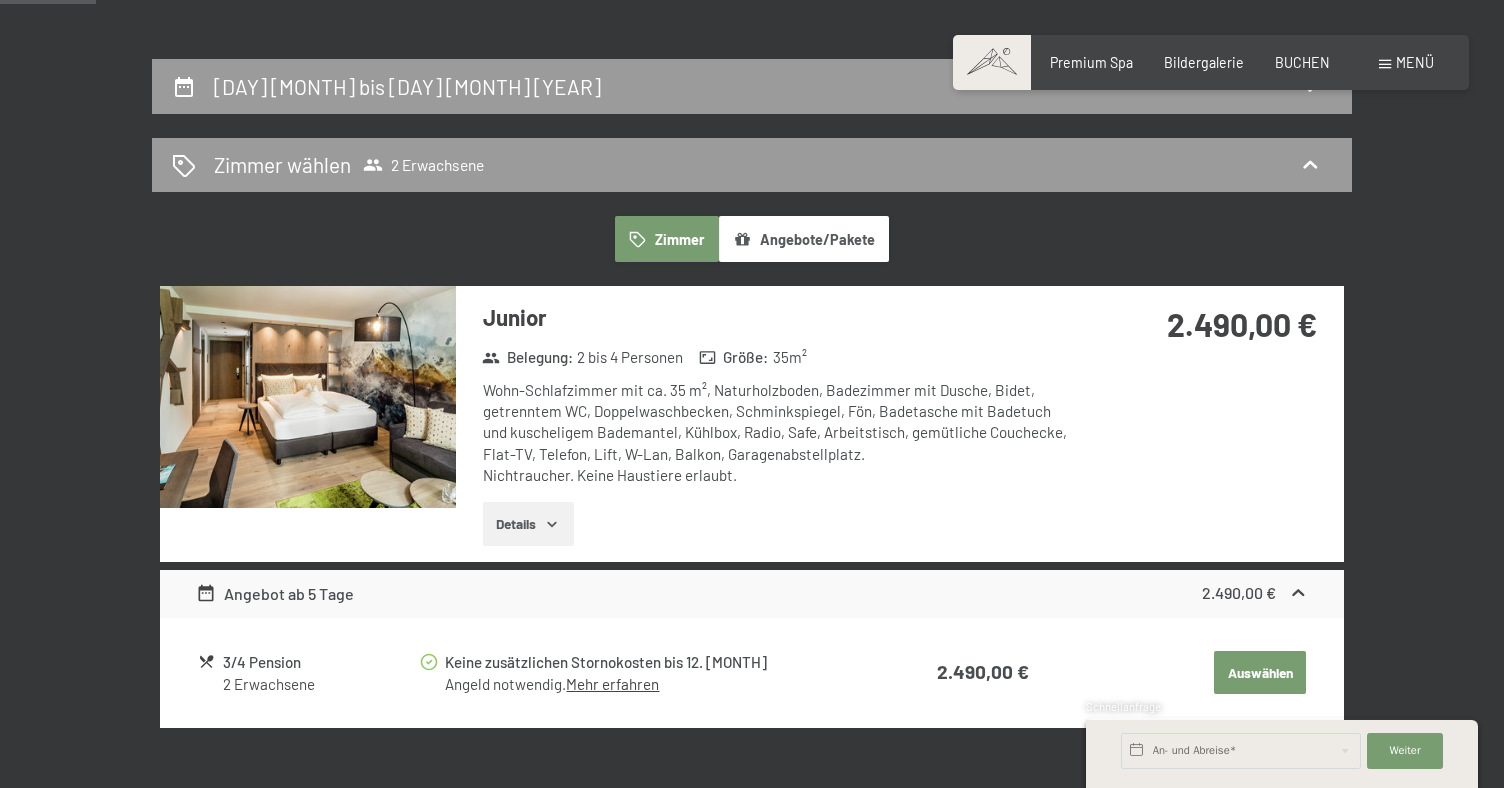 scroll, scrollTop: 365, scrollLeft: 0, axis: vertical 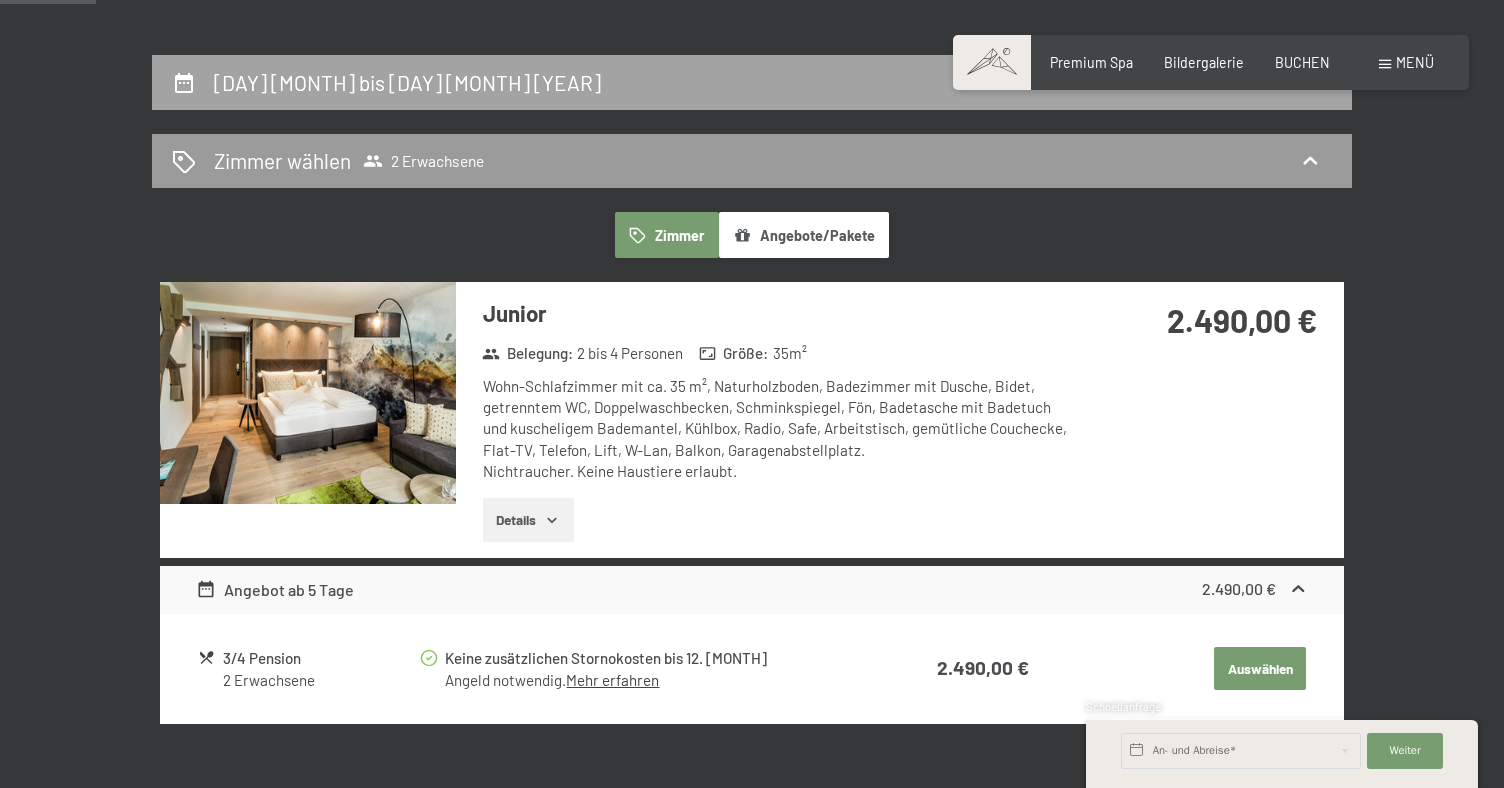 click on "1. Februar bis 6. Februar 2026" at bounding box center (752, 82) 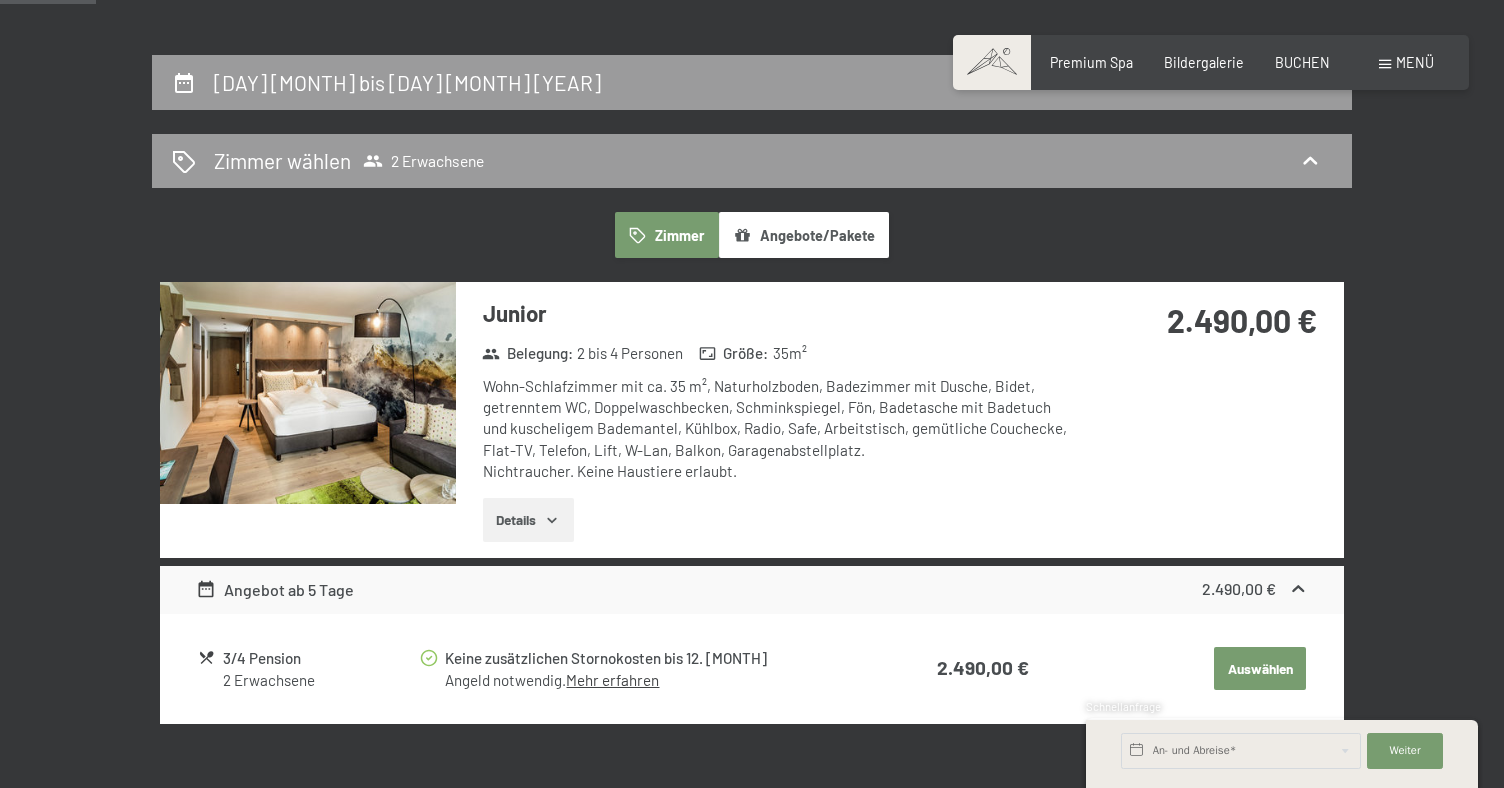 scroll, scrollTop: 418, scrollLeft: 0, axis: vertical 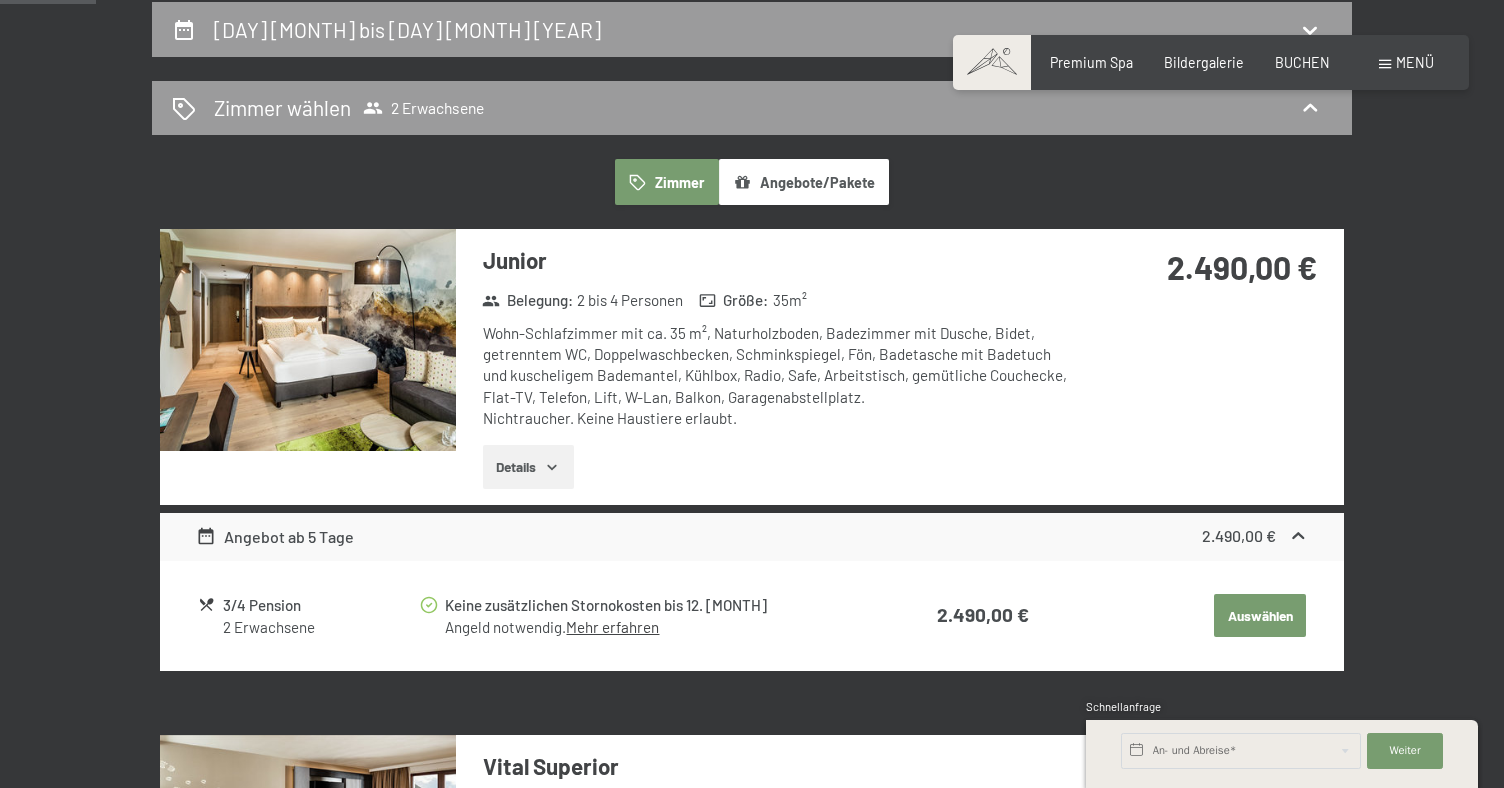 select on "2026-01-01" 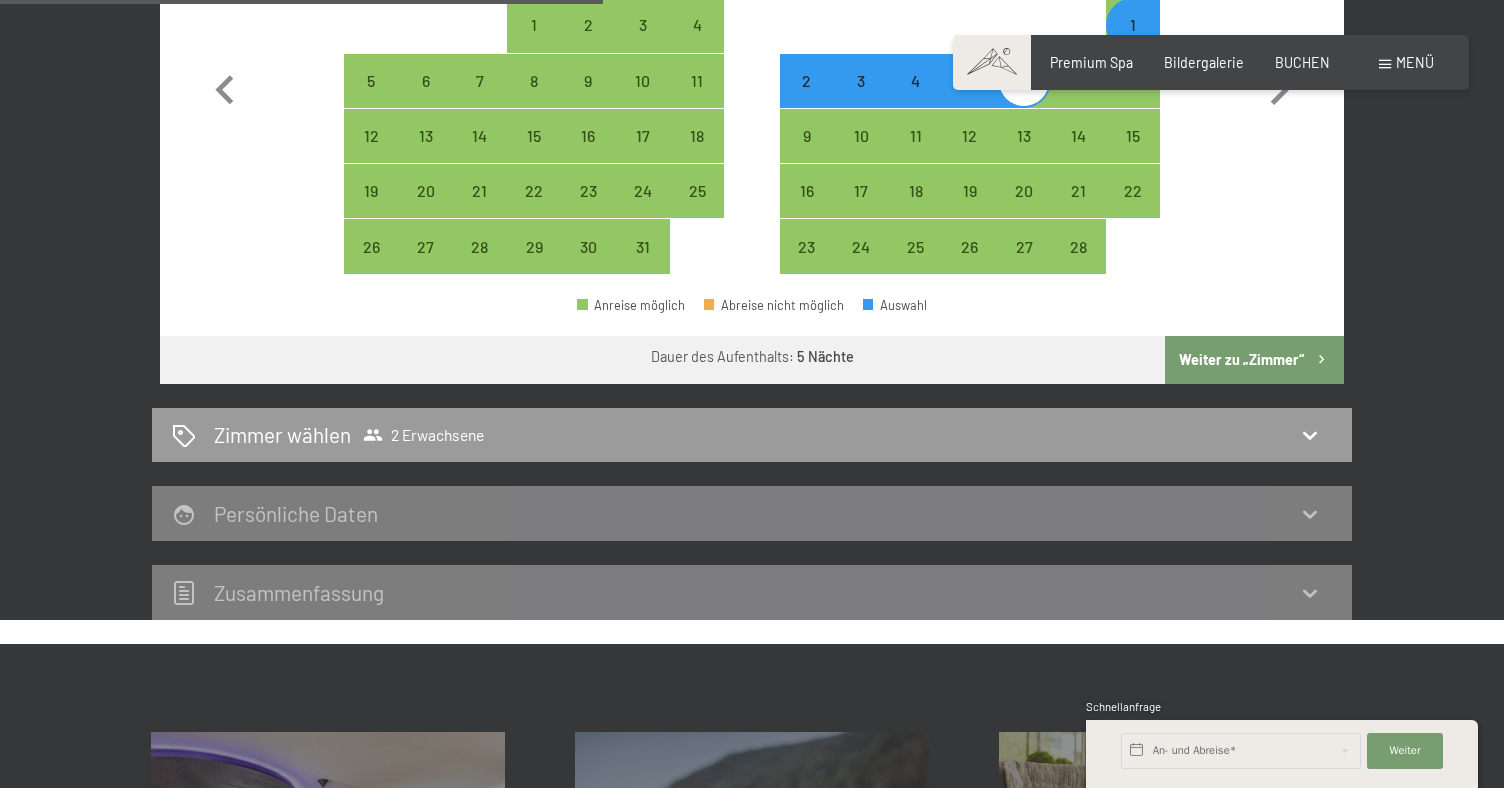 scroll, scrollTop: 728, scrollLeft: 0, axis: vertical 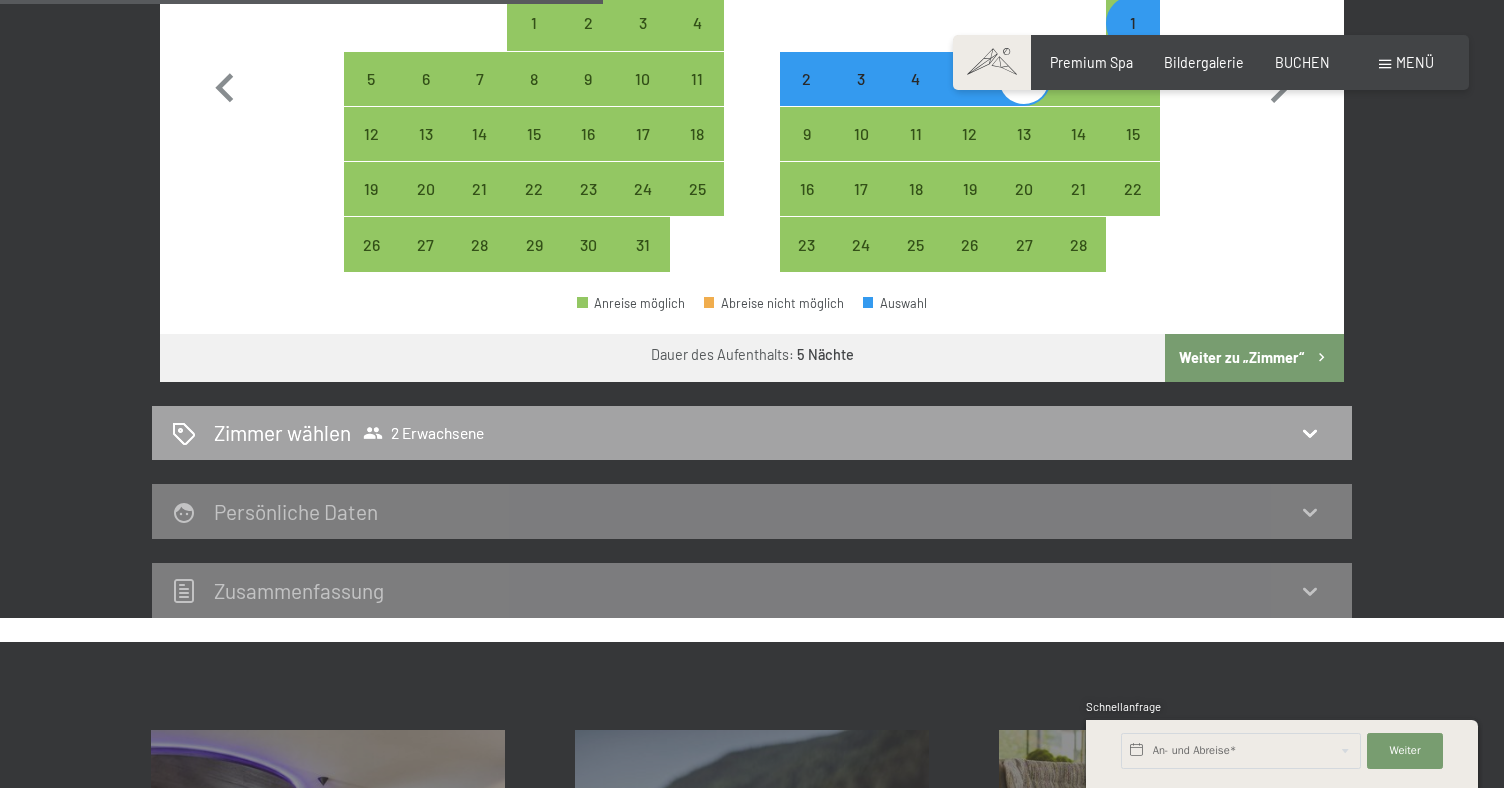 click on "Zimmer wählen 2 Erwachsene" at bounding box center (752, 432) 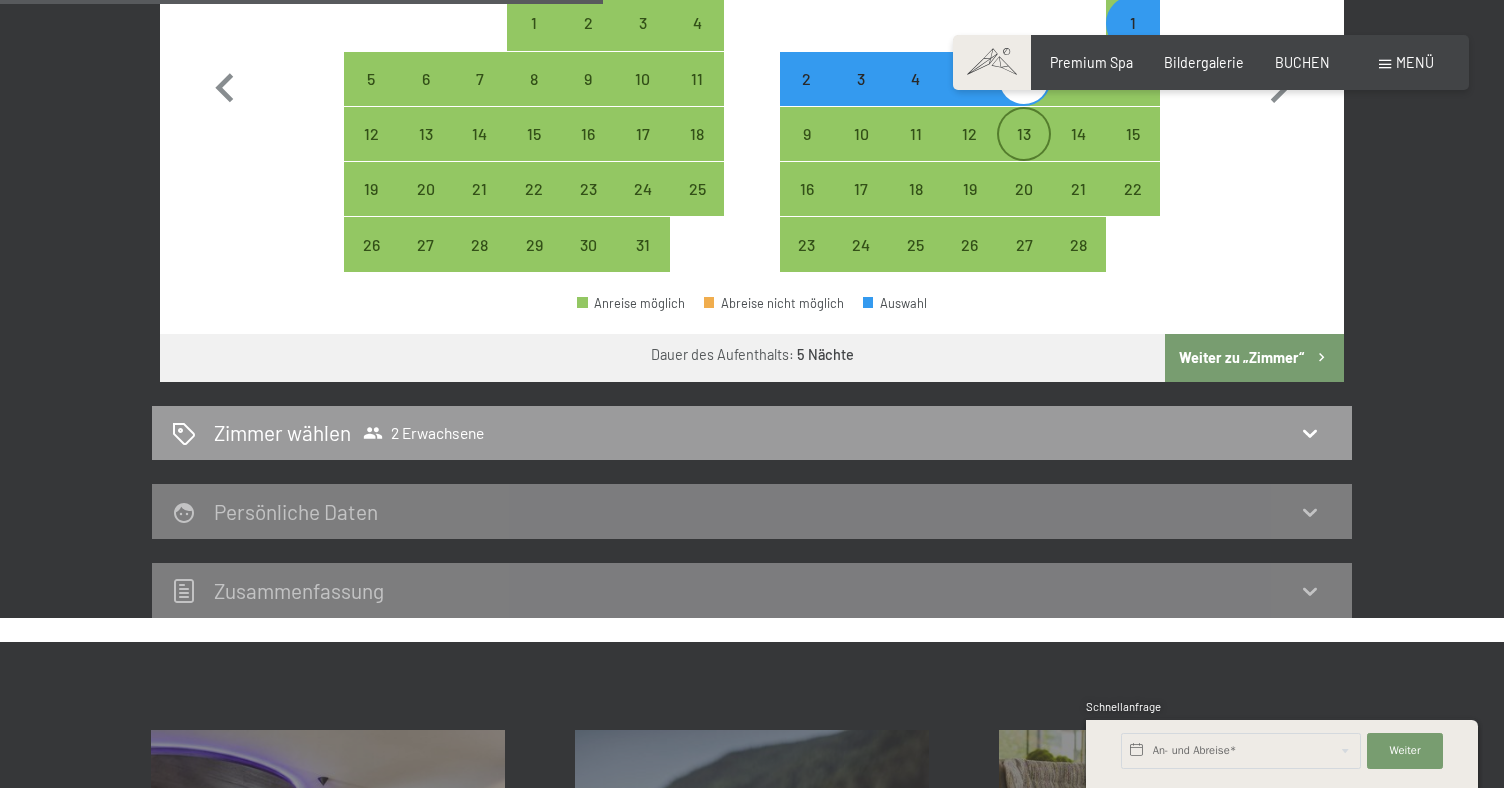 scroll, scrollTop: 418, scrollLeft: 0, axis: vertical 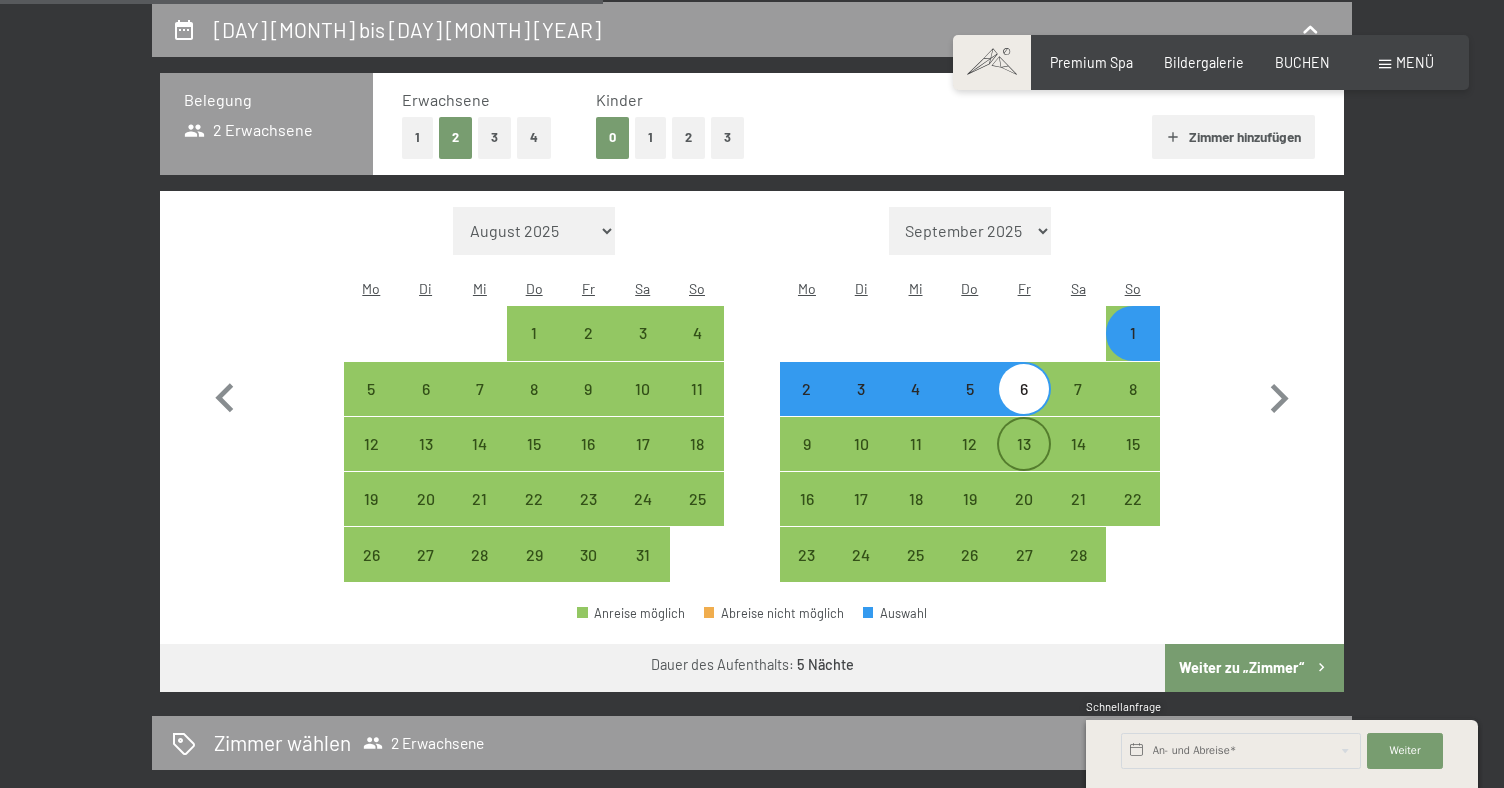 select on "2026-01-01" 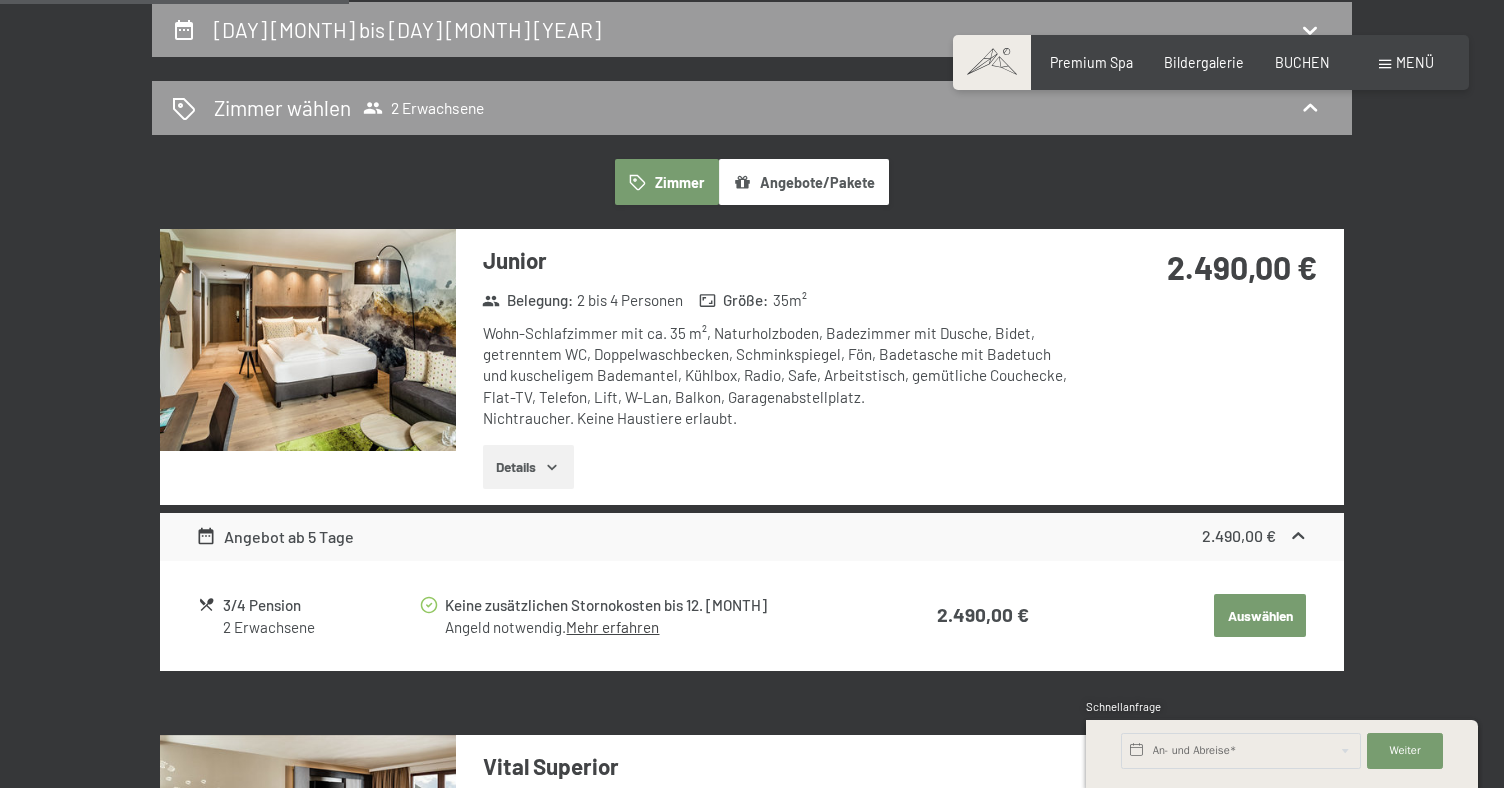 click 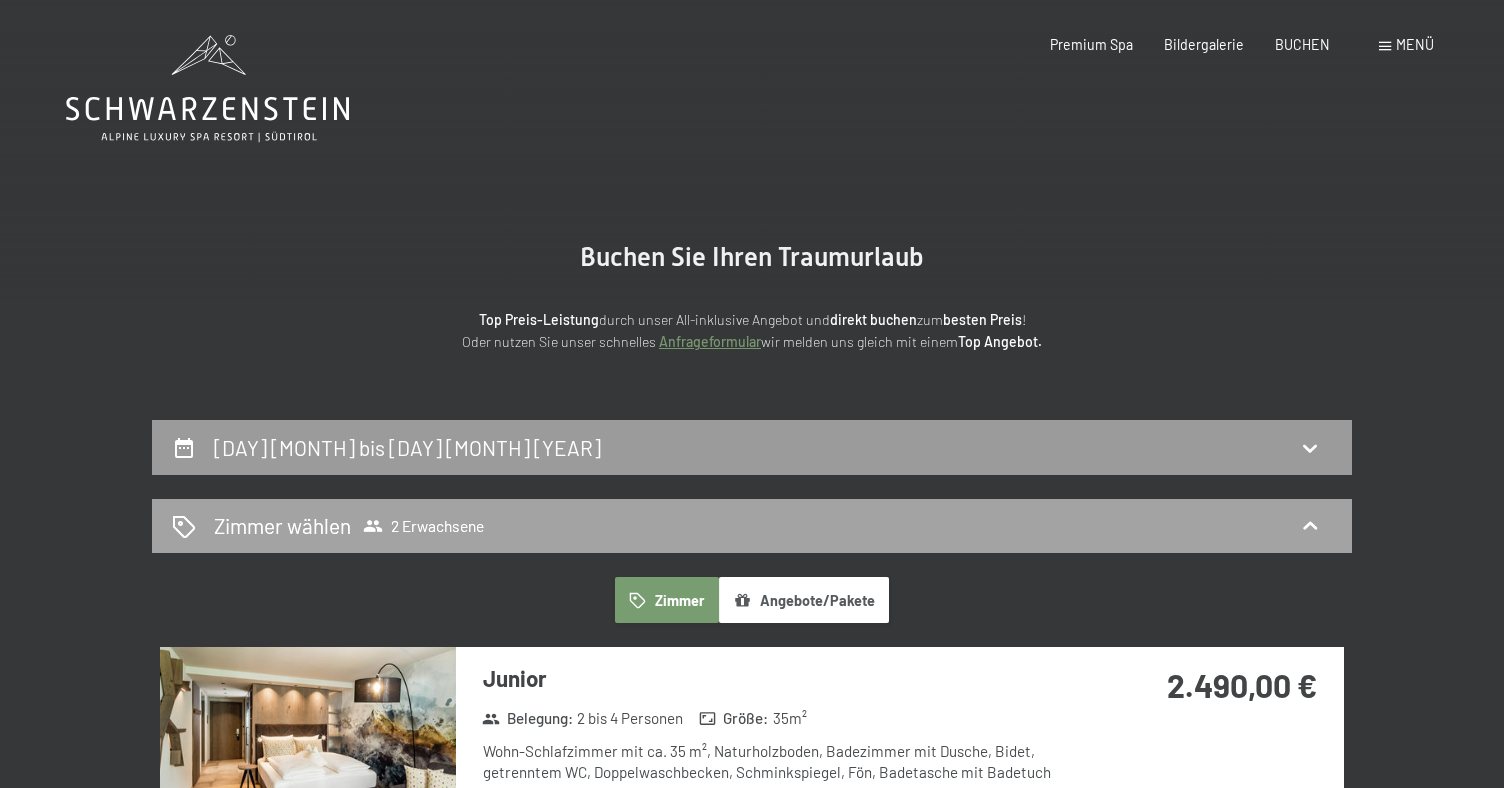 scroll, scrollTop: 0, scrollLeft: 0, axis: both 